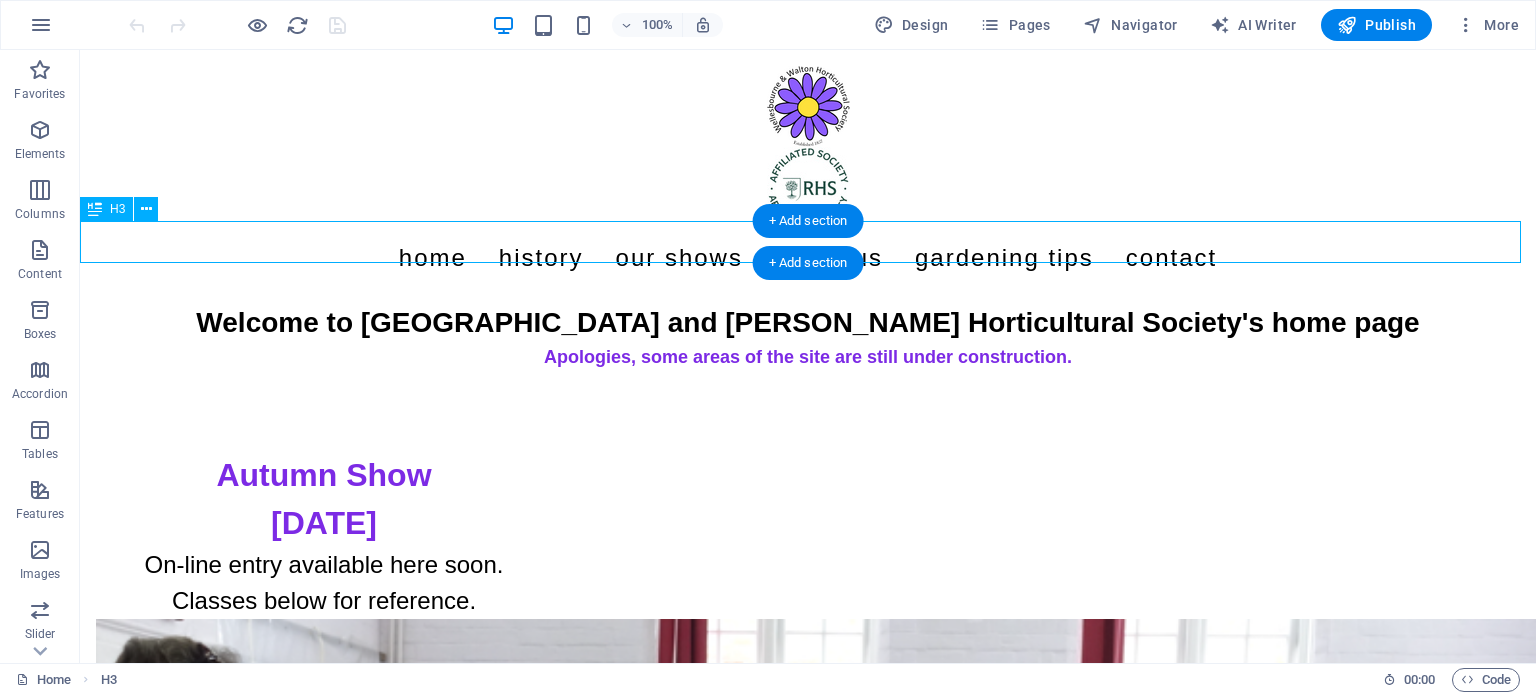 scroll, scrollTop: 0, scrollLeft: 0, axis: both 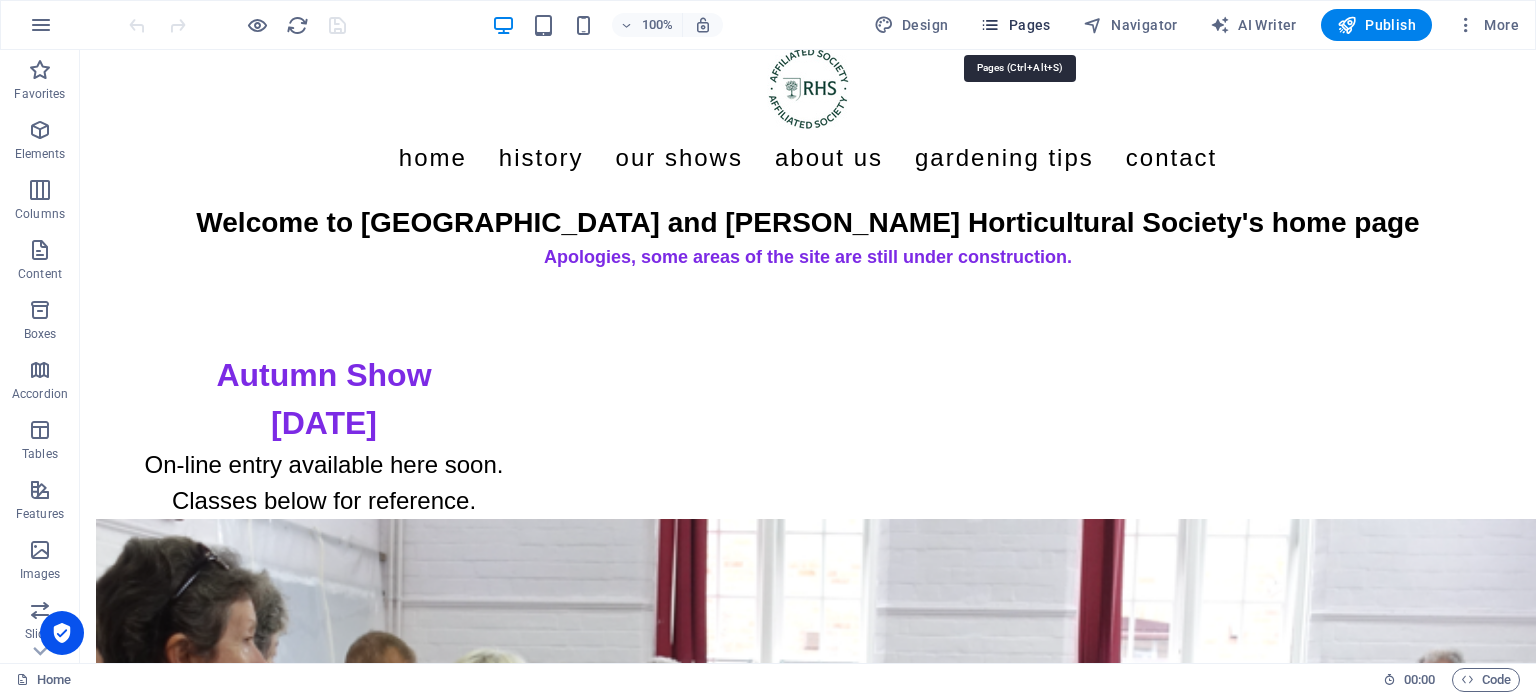 click on "Pages" at bounding box center [1015, 25] 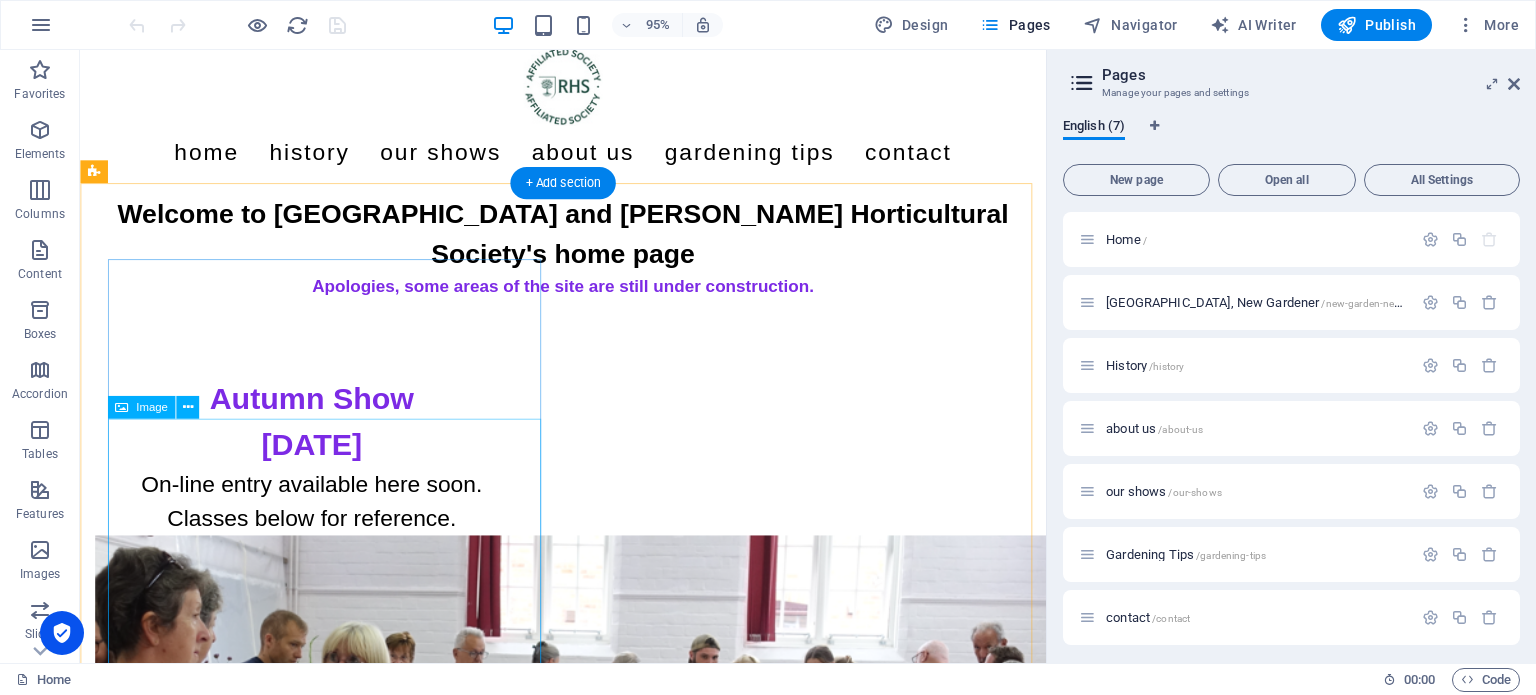 click at bounding box center (324, 942) 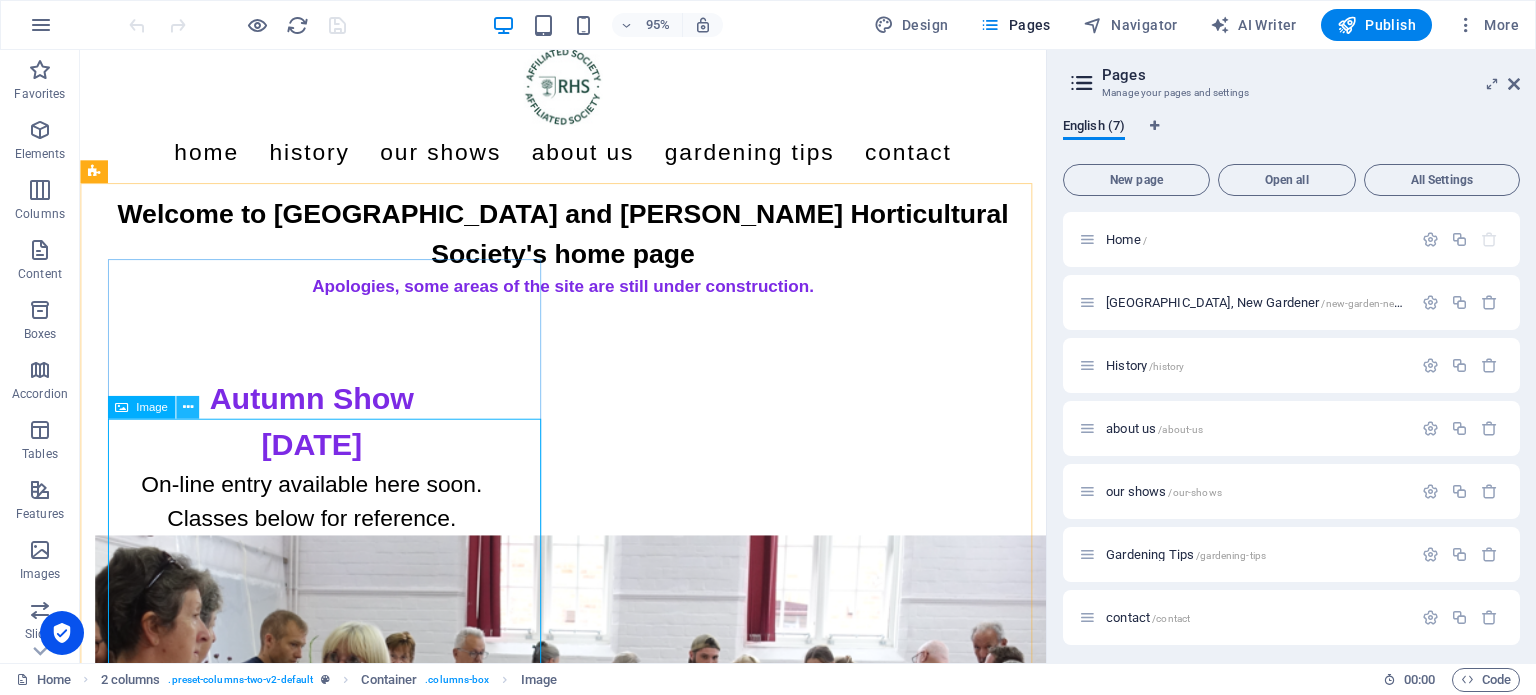 click at bounding box center (187, 407) 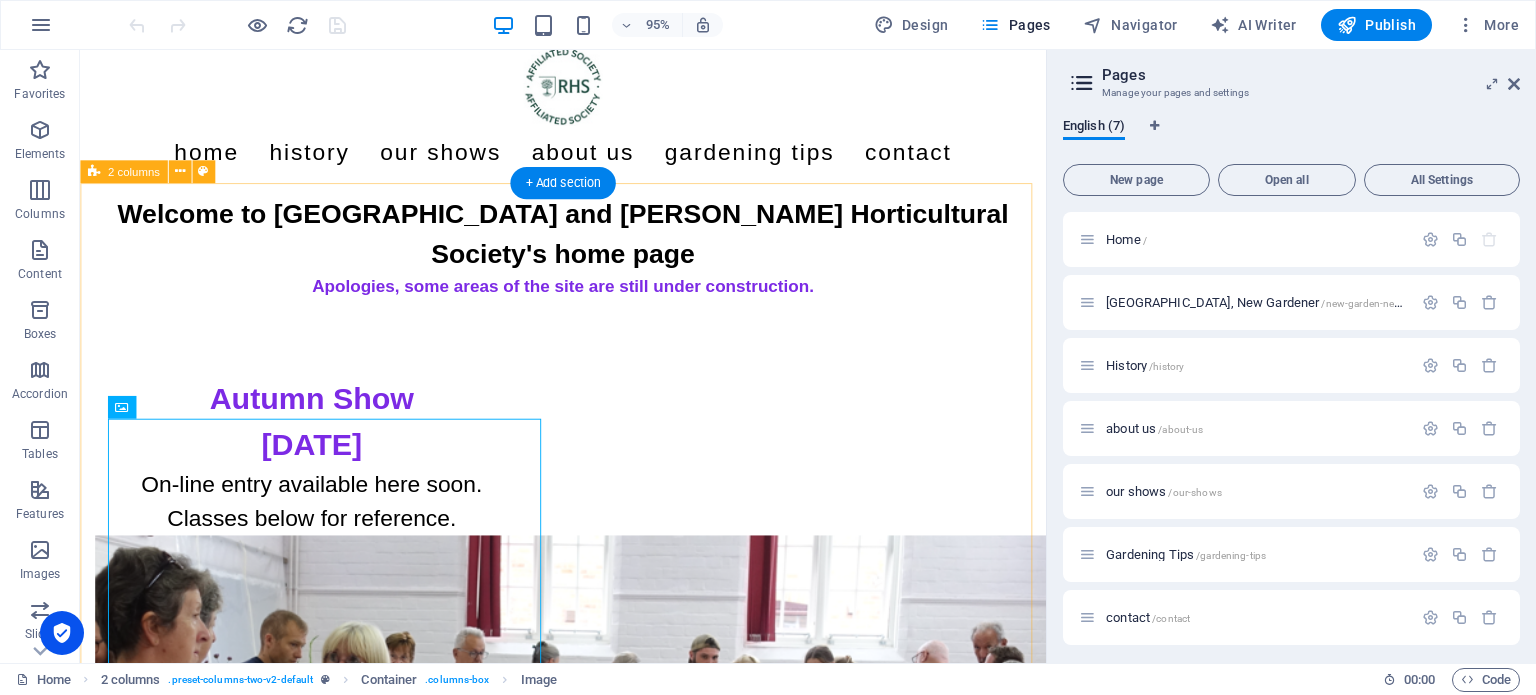 click on "Autumn Show Saturday 30th August 2025 On-line entry available here soon. Classes below for reference. A. FLOWERS AND FOLIAGE   3 containers of flowers grown in open border, 3 kinds   One large dahlia flower   3 decorative or cactus dahlias   3 dahlias, any other type not in classes 2 or 3   5 fuchsia flower heads   Container of mixed cut flowers   3 stems of cosmos   One rose (single bloom)   Container of flowers of one kind, excluding those named       above.  Container of cut foliage 11.   One bowl of floating flower heads, any kind. Bowl not to exceed 30cm diameter B.  FRUIT and VEGETABLES 12.   Container of cut leafy culinary herbs (no flowers or seed heads) 13.   5 potatoes, one variety     14.   5 onions, dressed 15.   One indoor grown cucumber, for quality 16.   One outdoor grown cucumber, for quality 17.   3 round beetroots 18.   3 carrots 19.   Runner beans, 5 pods 20.   3 courgettes 21.   5 dessert apples 22.   5 cooking apples 26.   3 chilli peppers C. FLORAL ART I" at bounding box center [588, 2251] 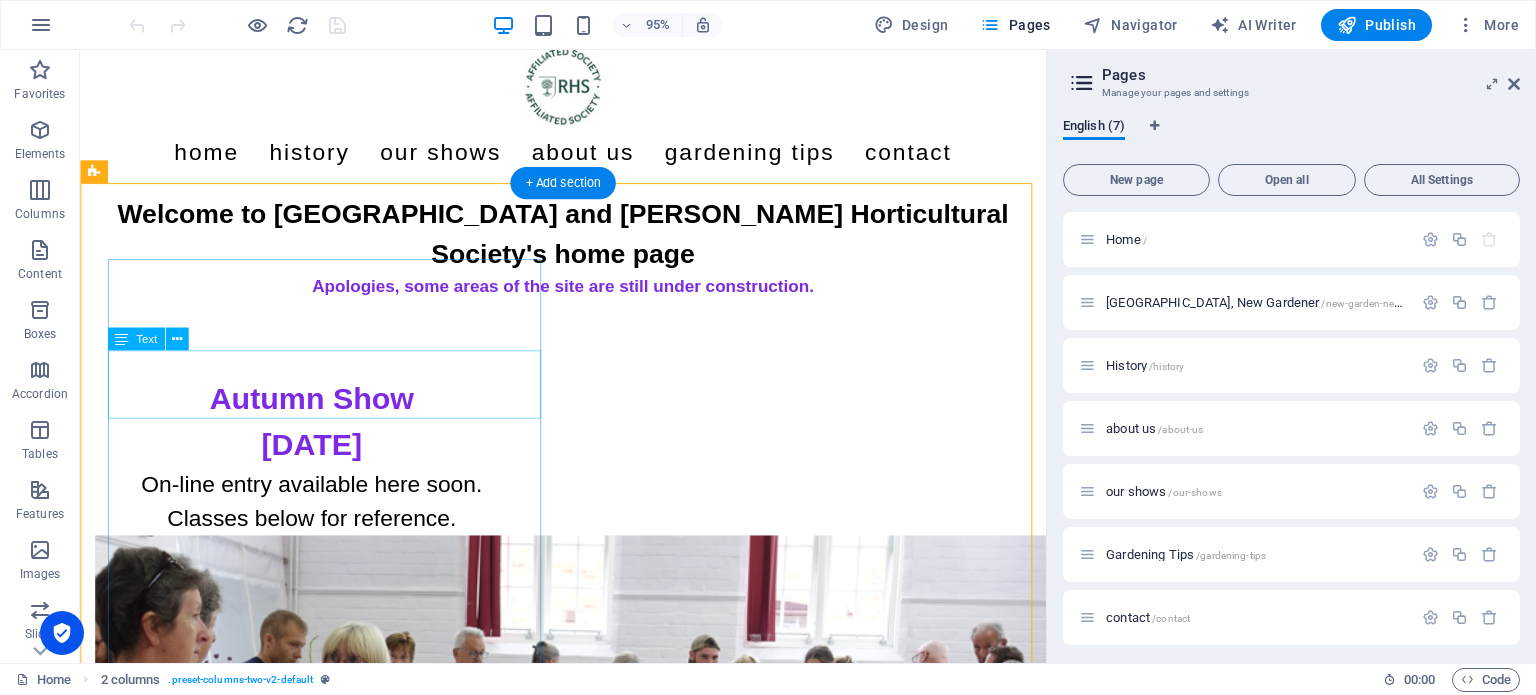 click on "On-line entry available here soon. Classes below for reference." at bounding box center (324, 525) 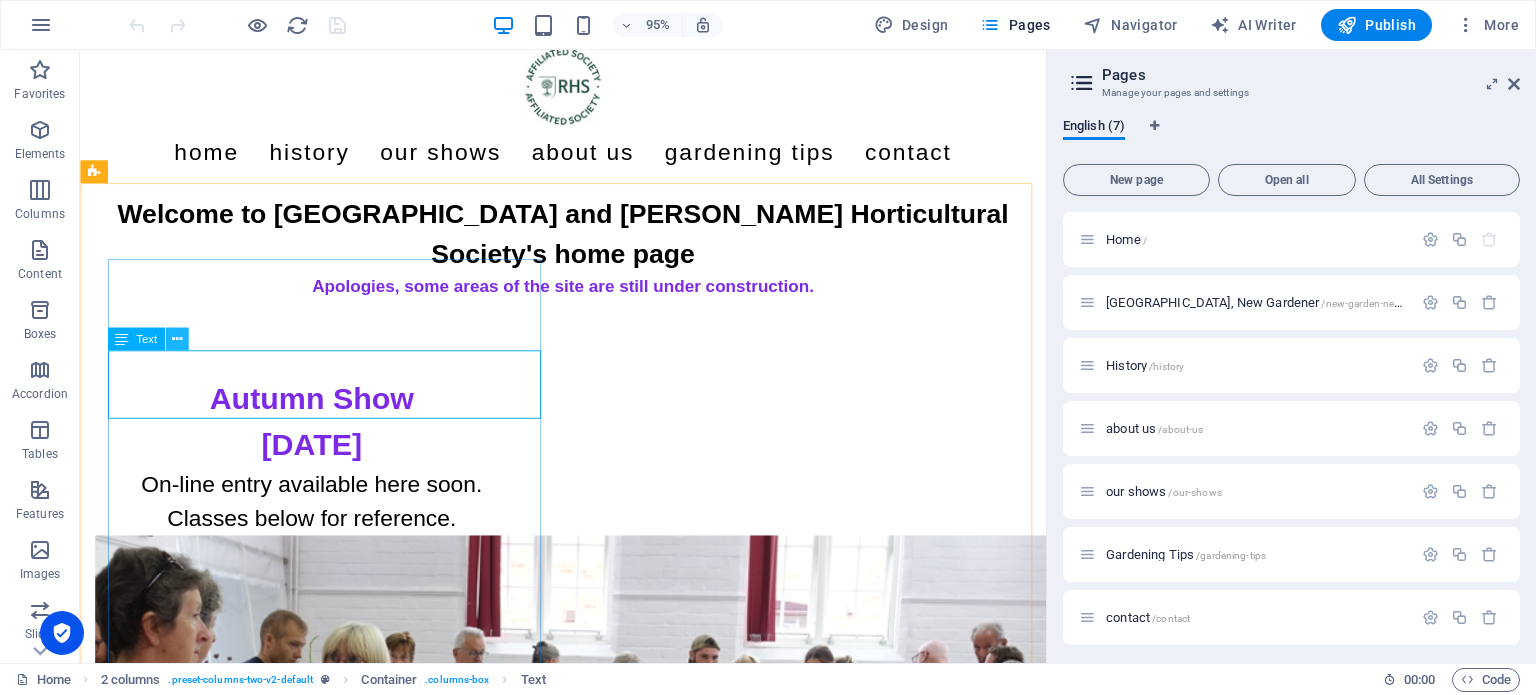 click at bounding box center (177, 339) 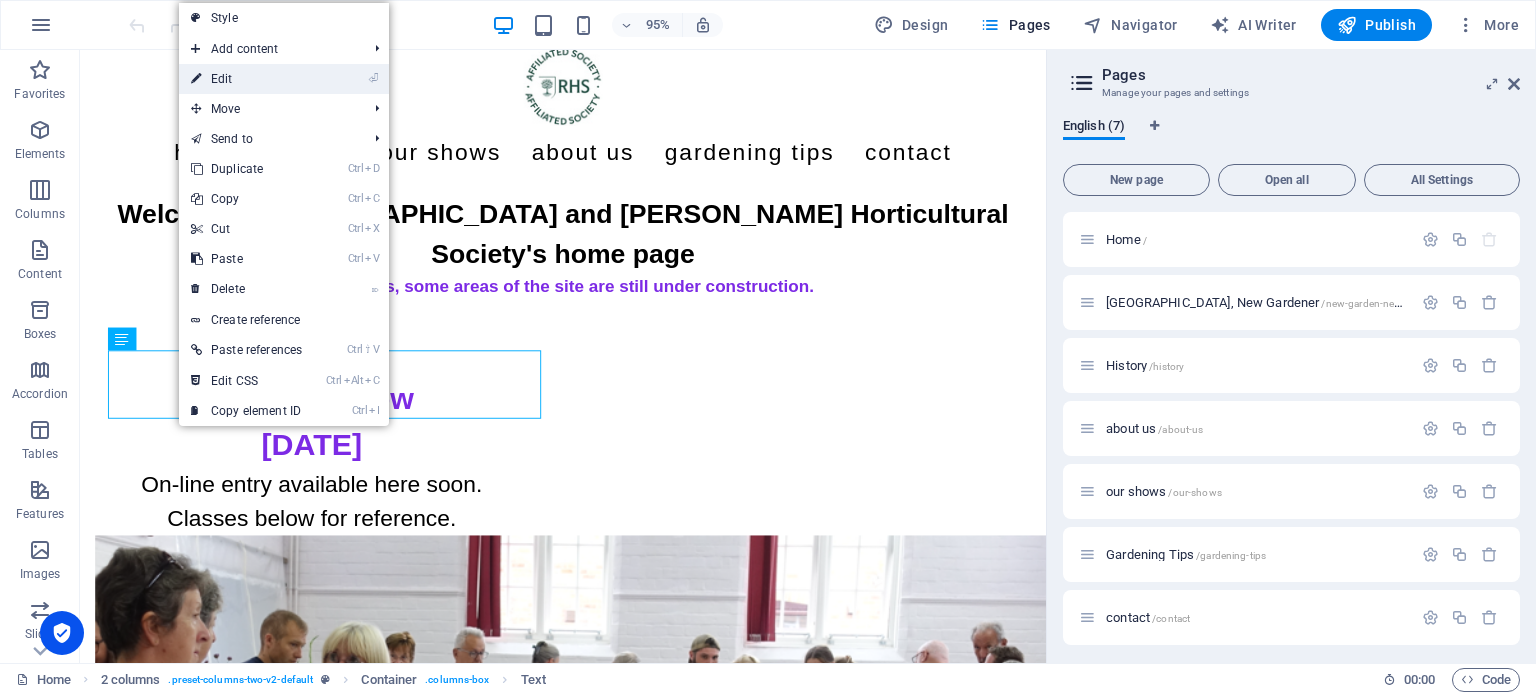 click on "⏎  Edit" at bounding box center (246, 79) 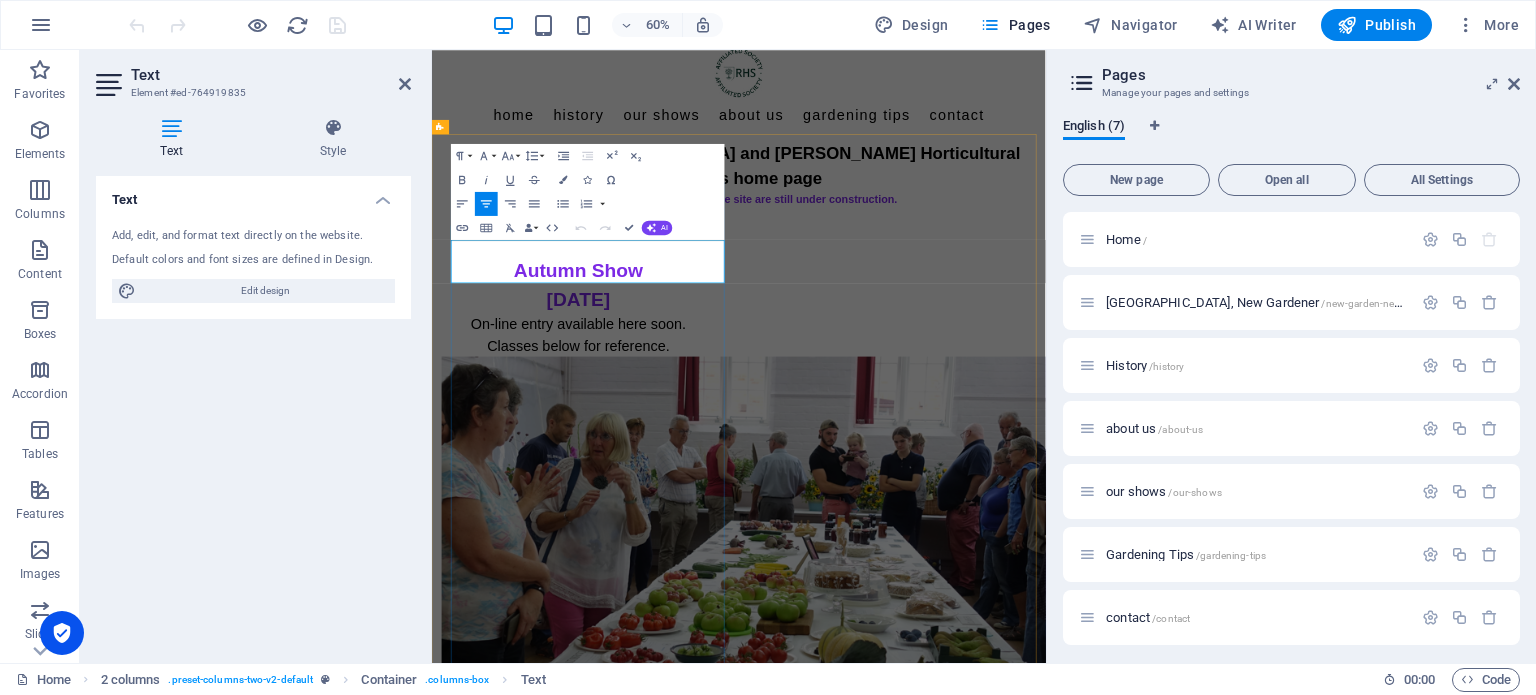 click on "Classes below for reference." at bounding box center [676, 543] 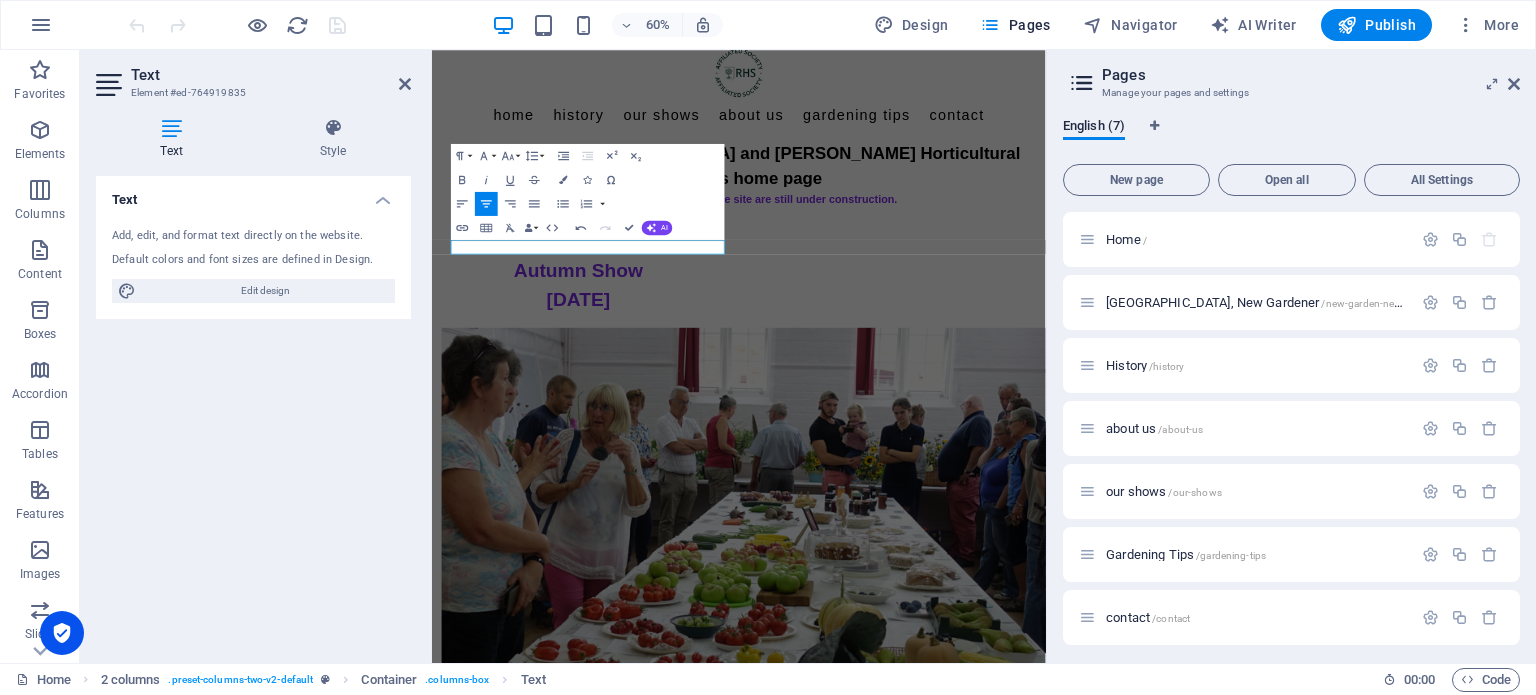 type 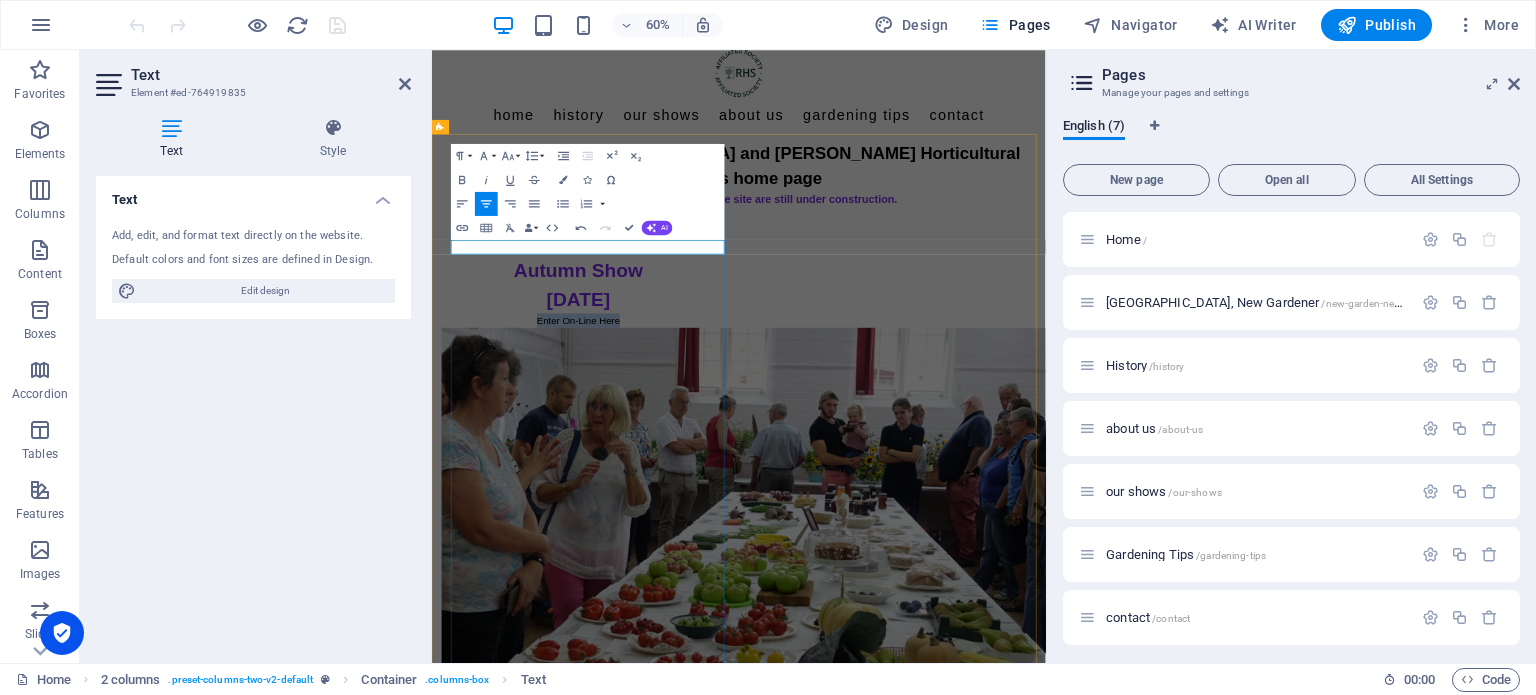 drag, startPoint x: 779, startPoint y: 381, endPoint x: 607, endPoint y: 386, distance: 172.07266 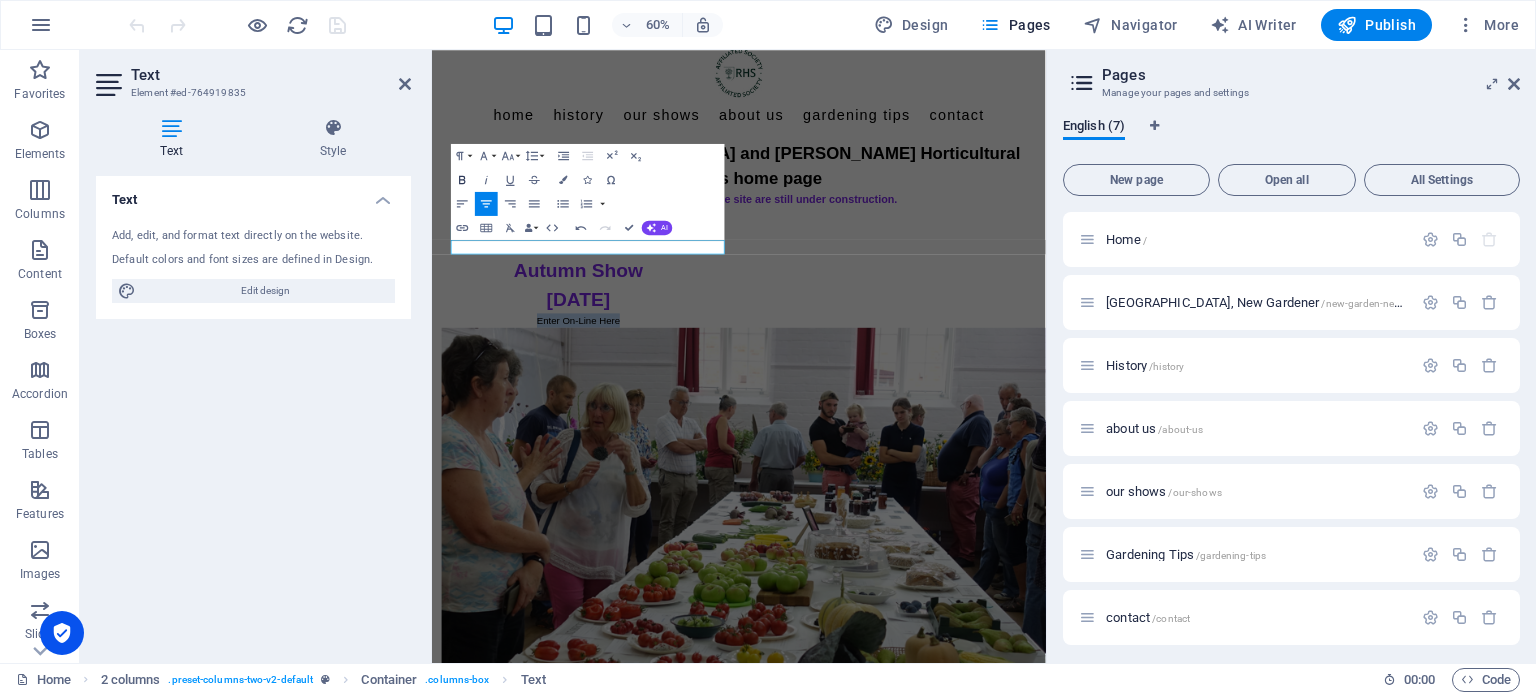 click 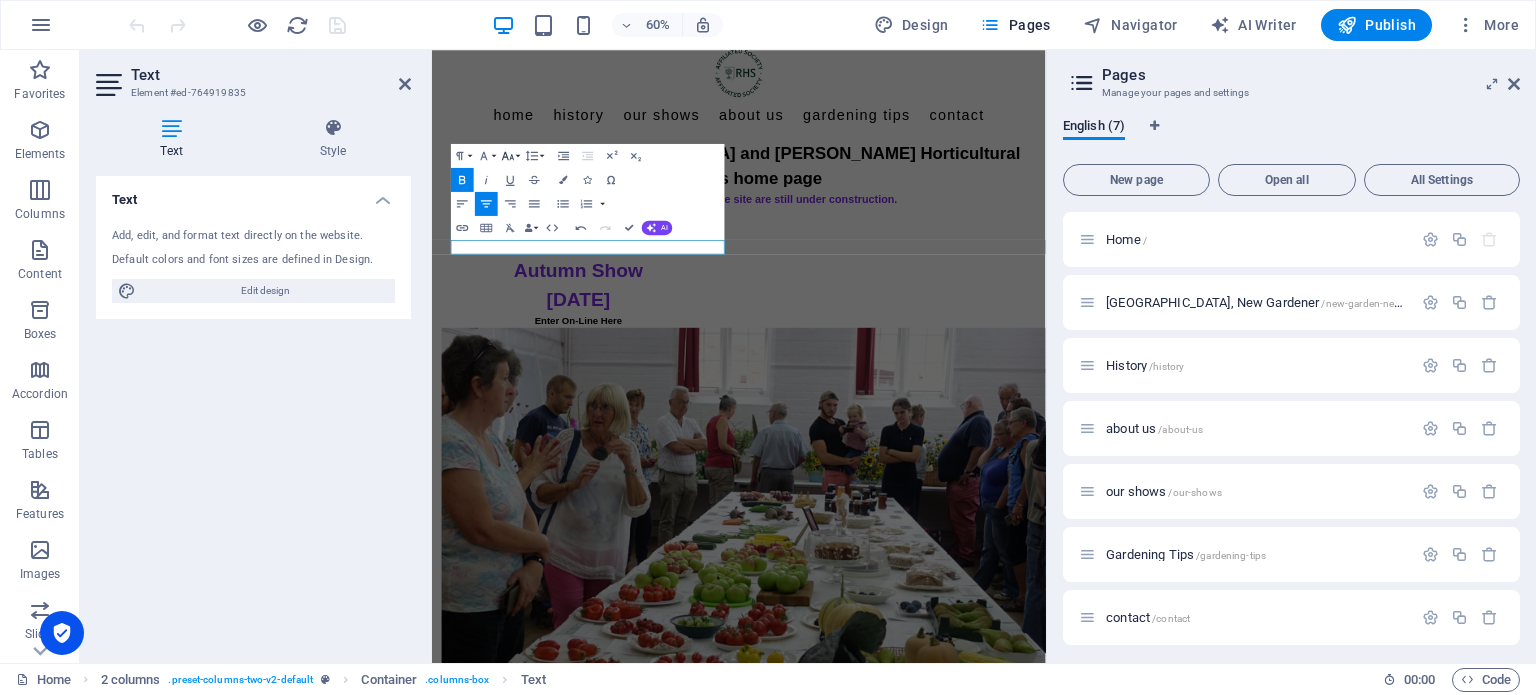 click on "Font Size" at bounding box center (510, 156) 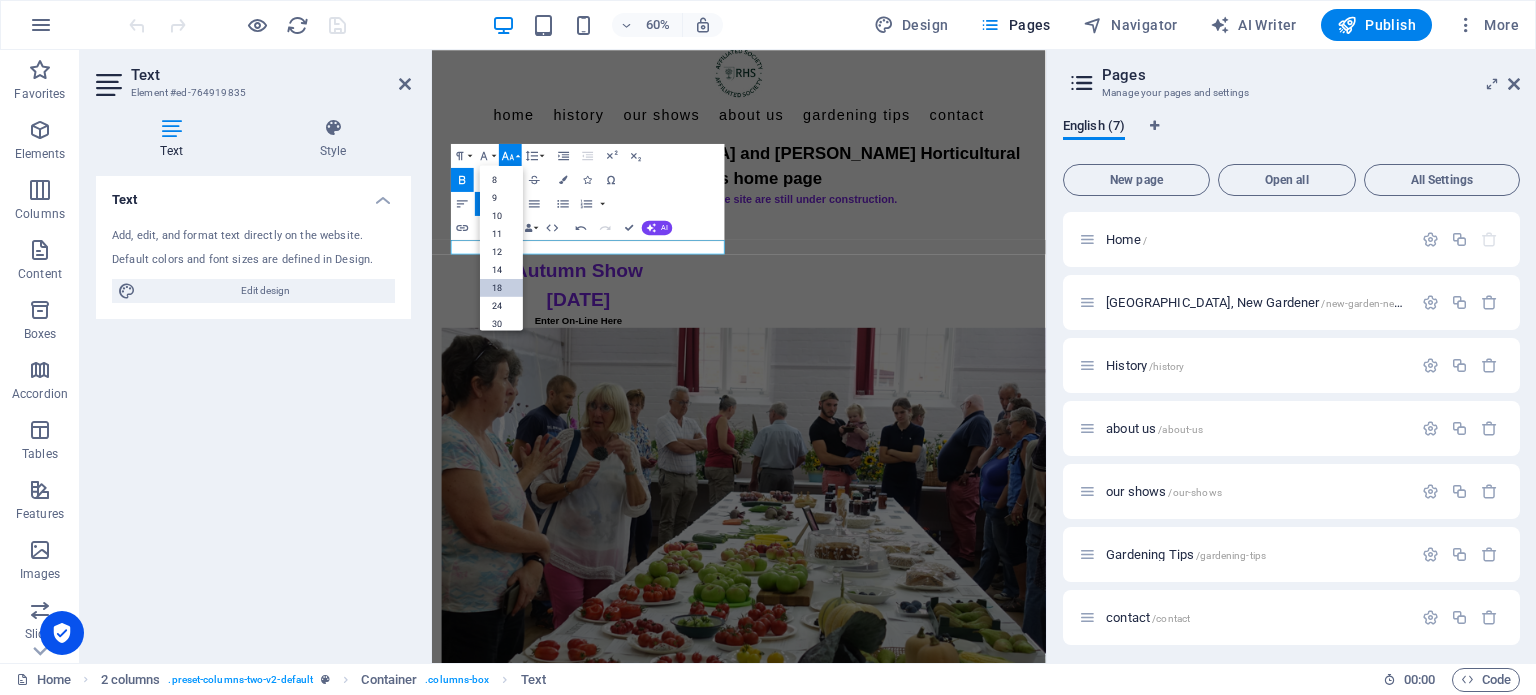 click on "18" at bounding box center (501, 287) 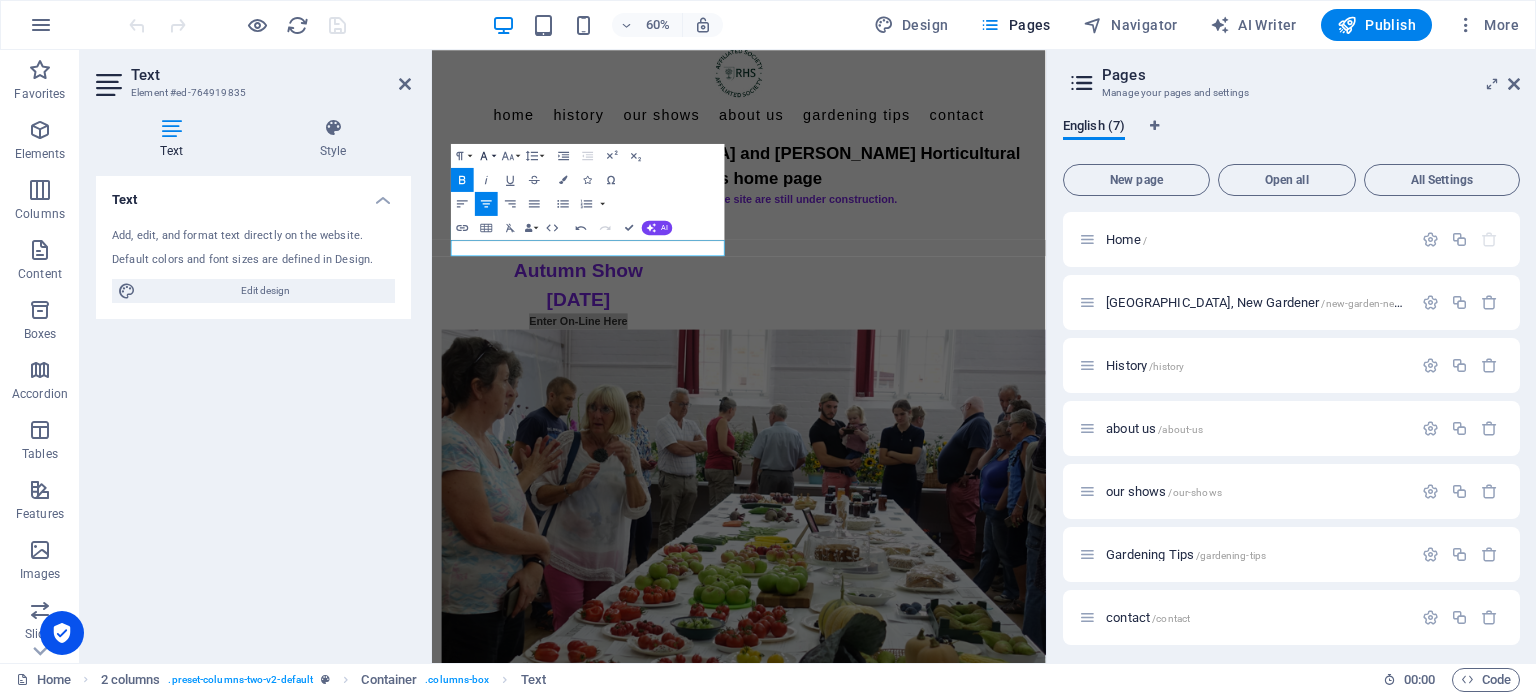 click on "Font Family" at bounding box center (486, 156) 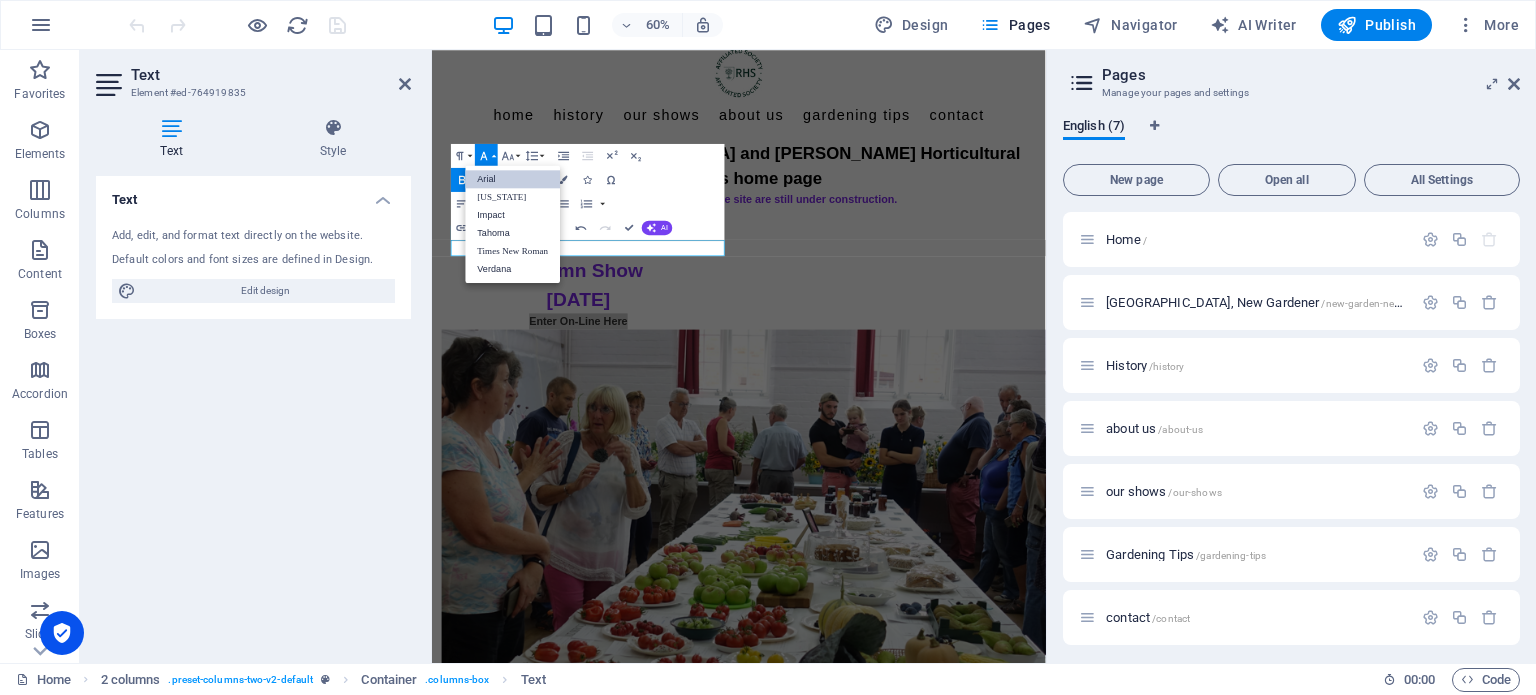 scroll, scrollTop: 0, scrollLeft: 0, axis: both 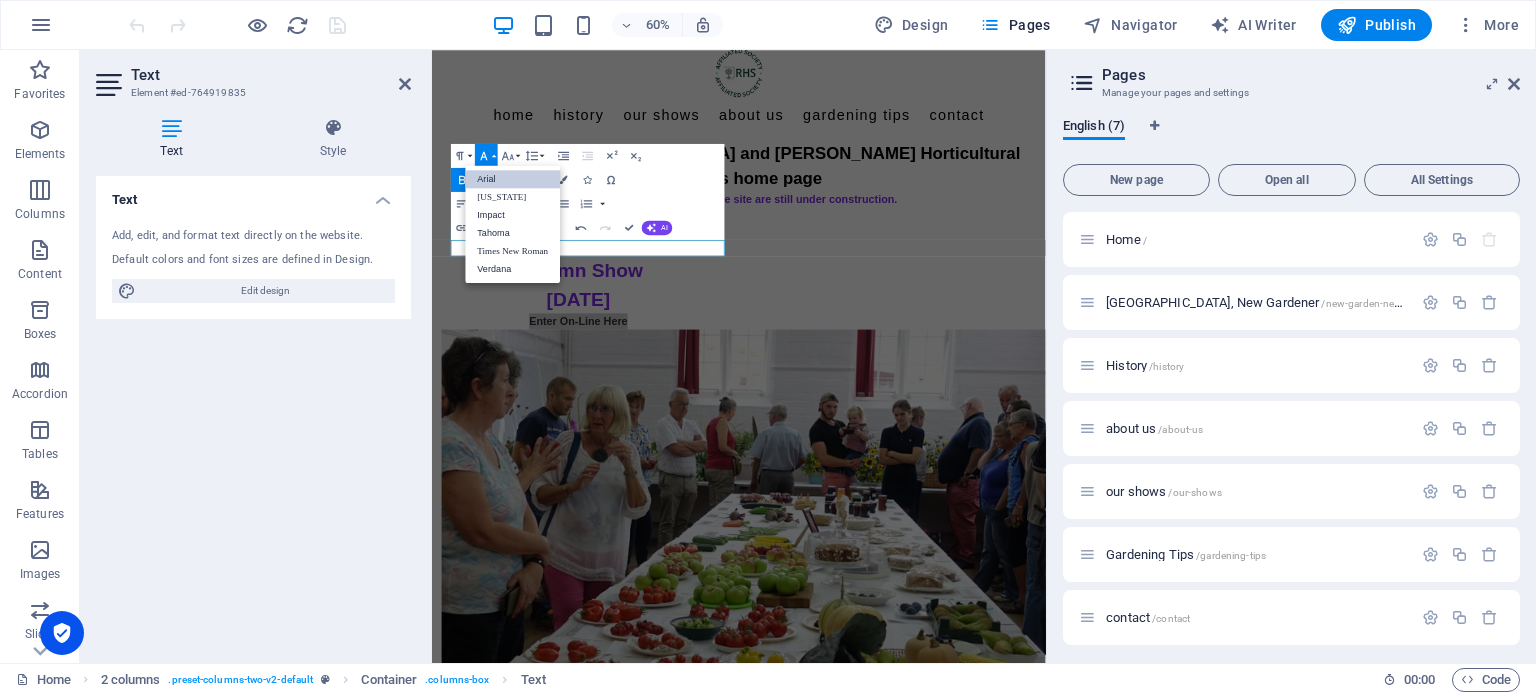 click on "Font Family" at bounding box center (486, 156) 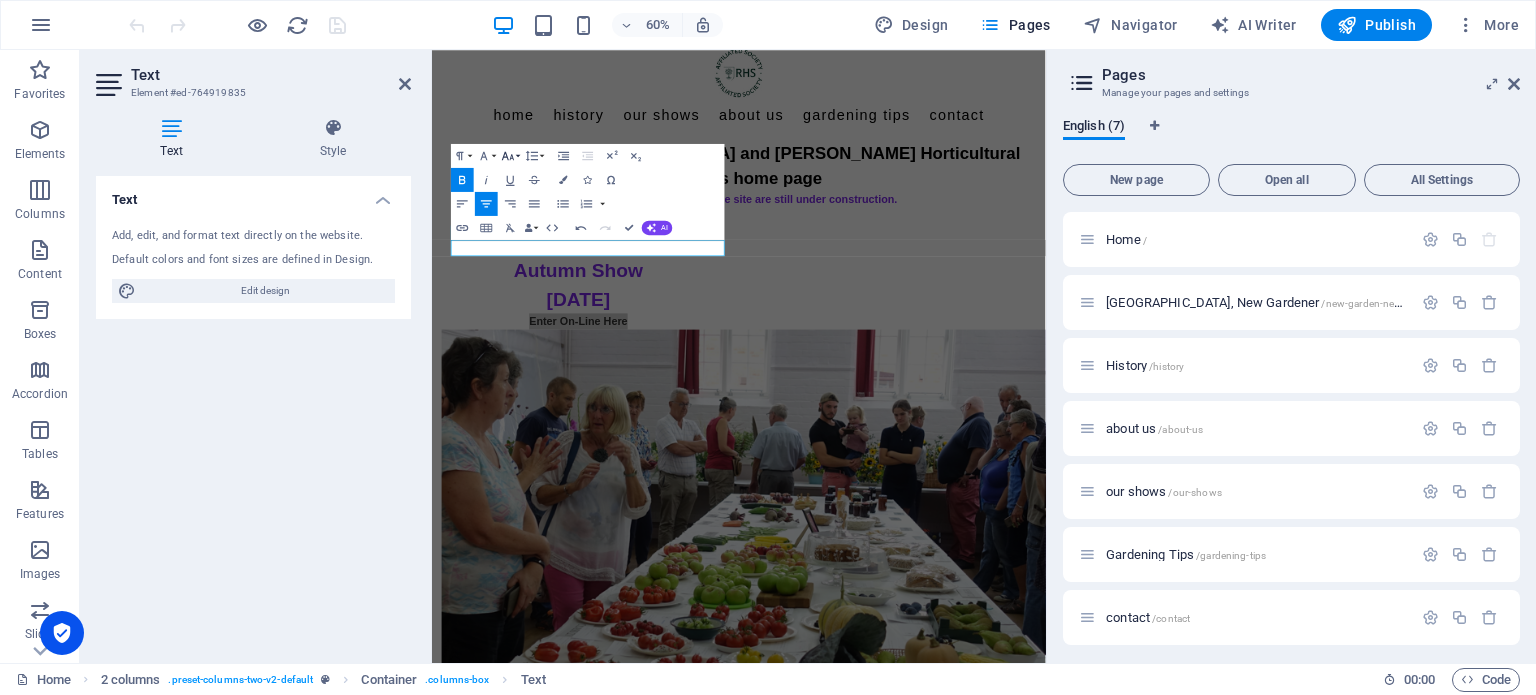 click on "Font Size" at bounding box center (510, 156) 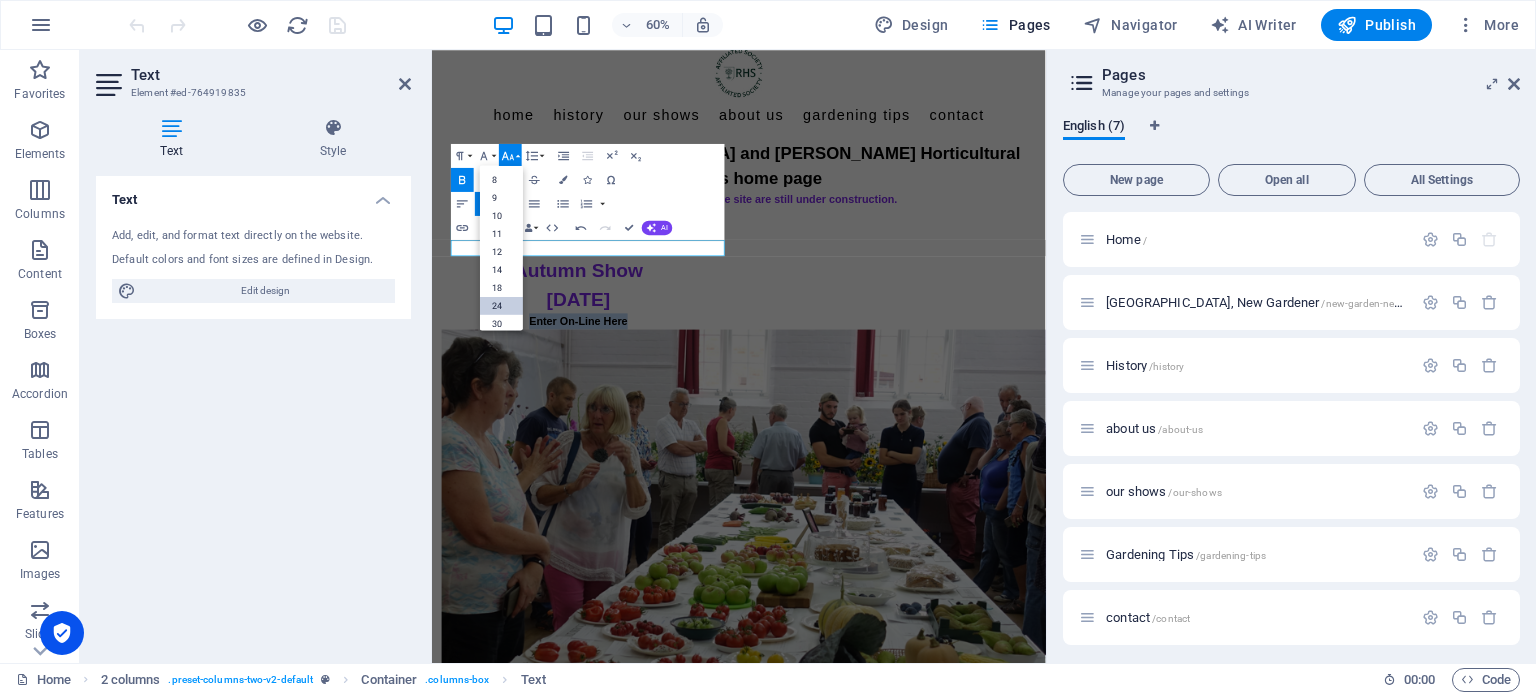 click on "24" at bounding box center (501, 305) 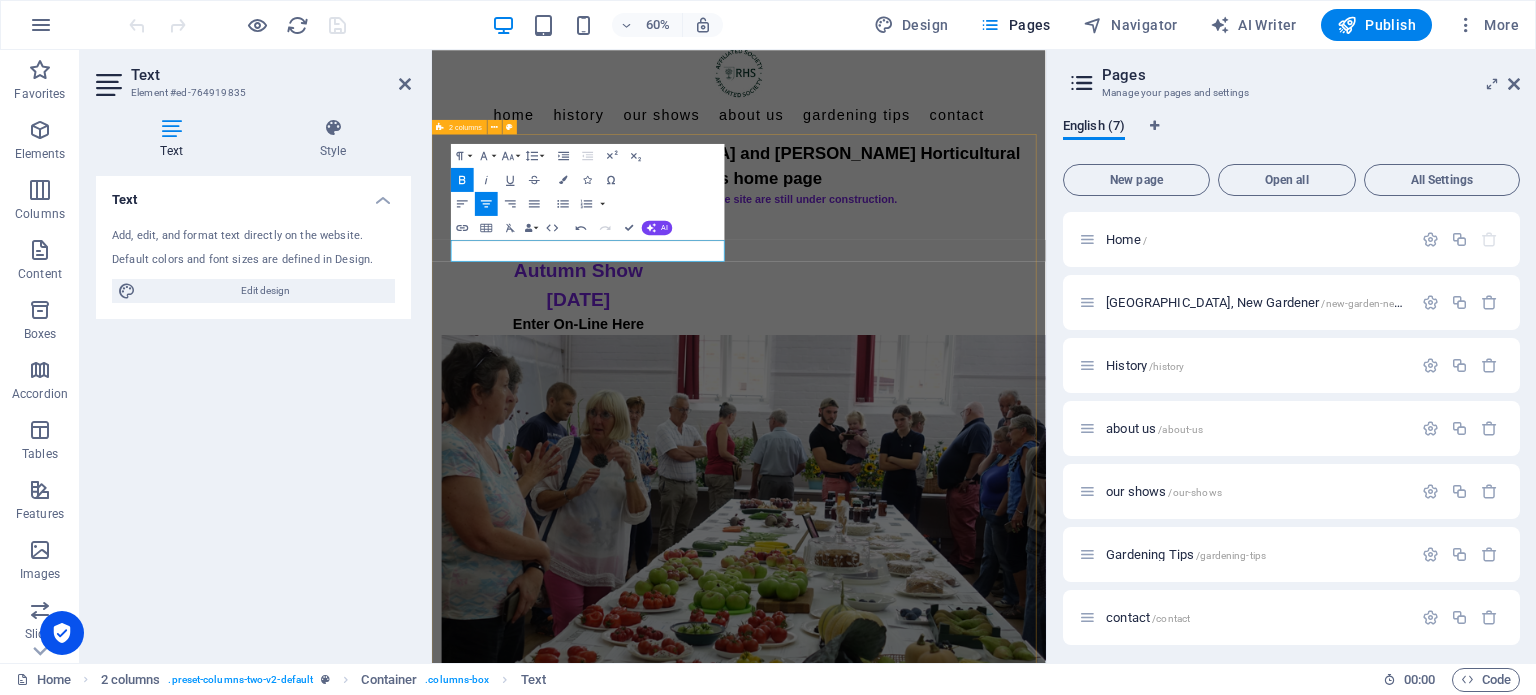click on "Autumn Show Saturday 30th August 2025 Enter On-Line Here A. FLOWERS AND FOLIAGE   3 containers of flowers grown in open border, 3 kinds   One large dahlia flower   3 decorative or cactus dahlias   3 dahlias, any other type not in classes 2 or 3   5 fuchsia flower heads   Container of mixed cut flowers   3 stems of cosmos   One rose (single bloom)   Container of flowers of one kind, excluding those named       above.  Container of cut foliage 11.   One bowl of floating flower heads, any kind. Bowl not to exceed 30cm diameter B.  FRUIT and VEGETABLES 12.   Container of cut leafy culinary herbs (no flowers or seed heads) 13.   5 potatoes, one variety     14.   5 onions, dressed 15.   One indoor grown cucumber, for quality 16.   One outdoor grown cucumber, for quality 17.   3 round beetroots 18.   3 carrots 19.   Runner beans, 5 pods 20.   3 courgettes 21.   5 dessert apples 22.   5 cooking apples 22.   3 large tomatoes e.g. beefsteak type, not less than 75mm   diameter D. COOKERY I" at bounding box center (943, 2235) 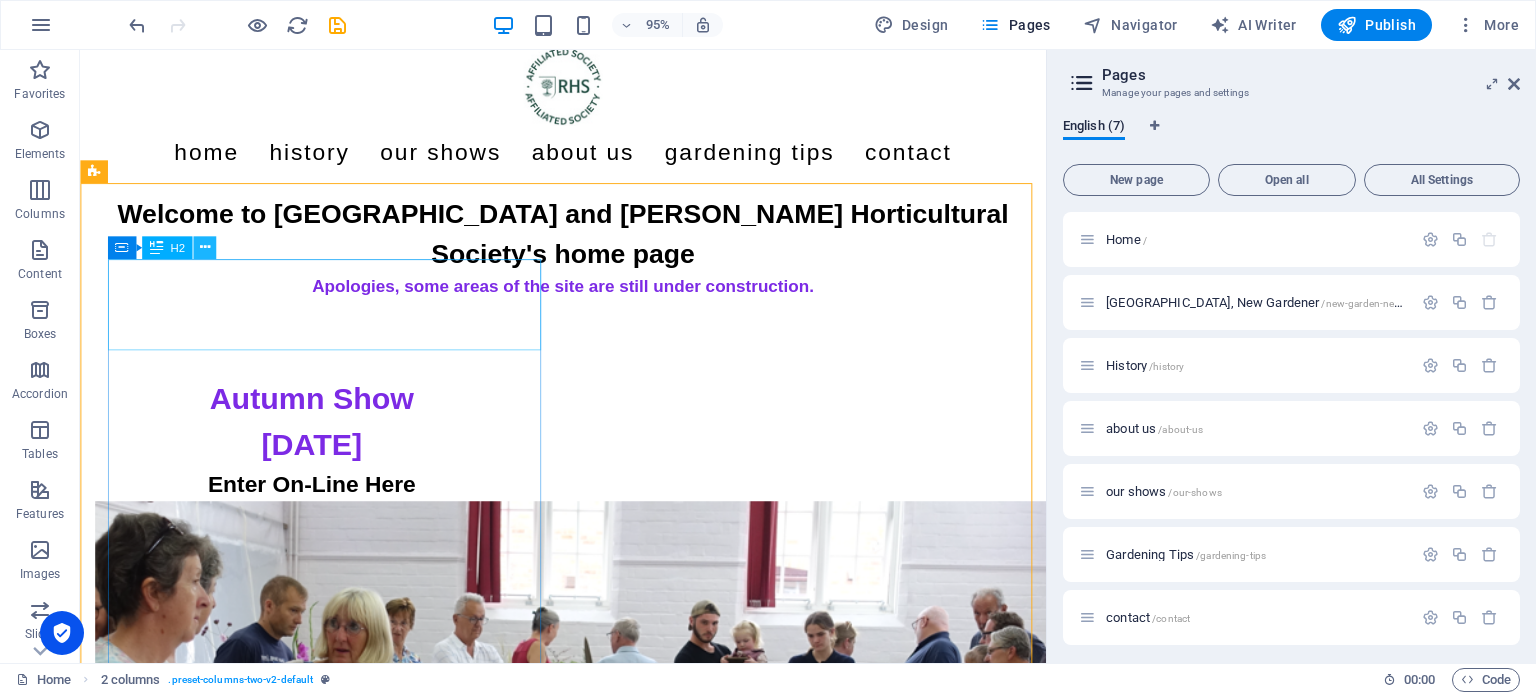 click at bounding box center [204, 248] 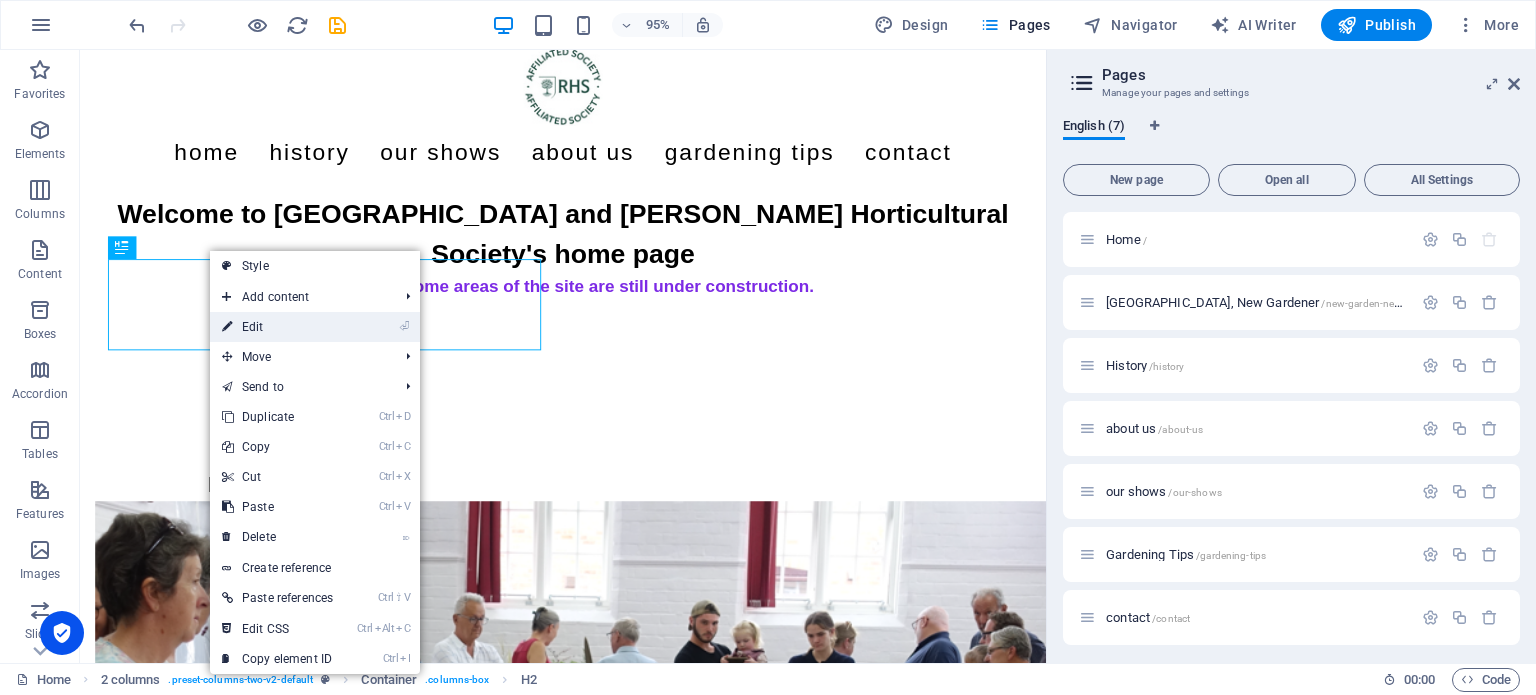 click on "⏎  Edit" at bounding box center [277, 327] 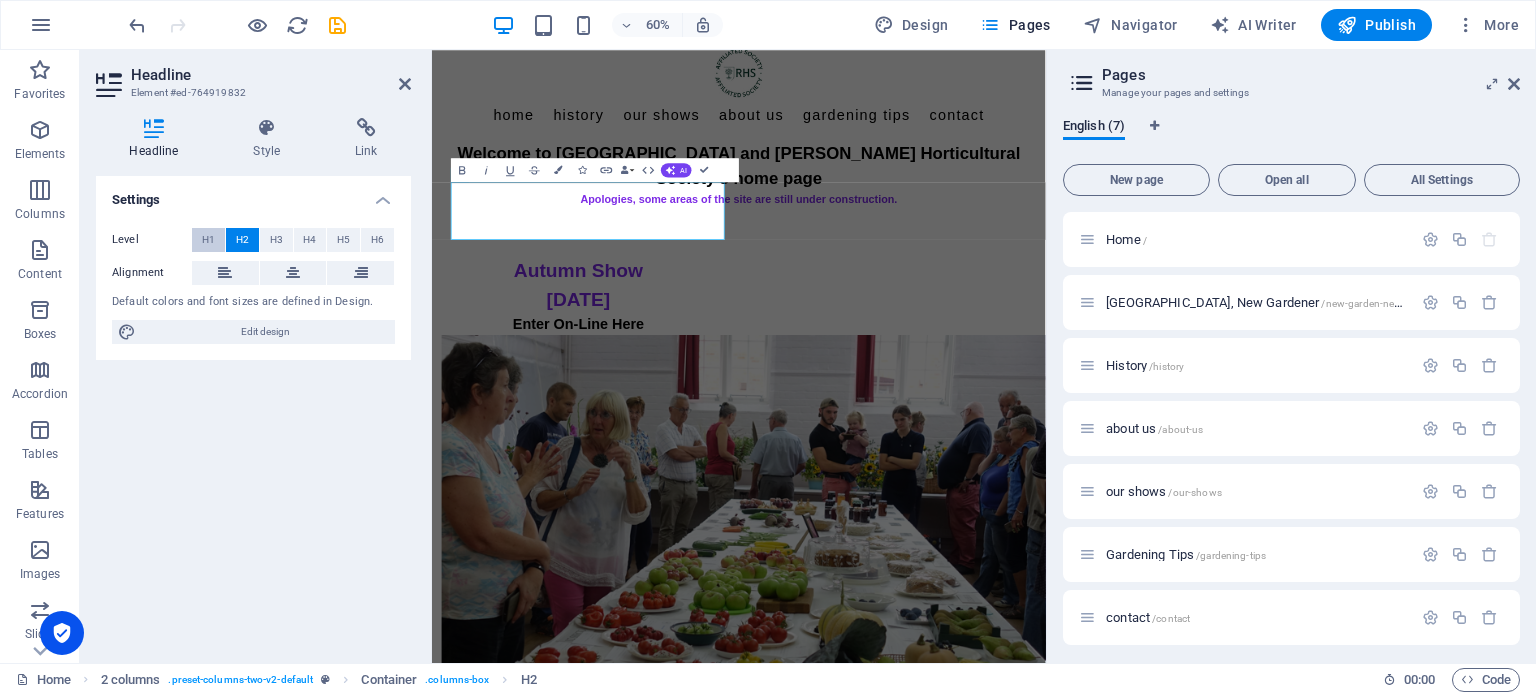 click on "H1" at bounding box center (208, 240) 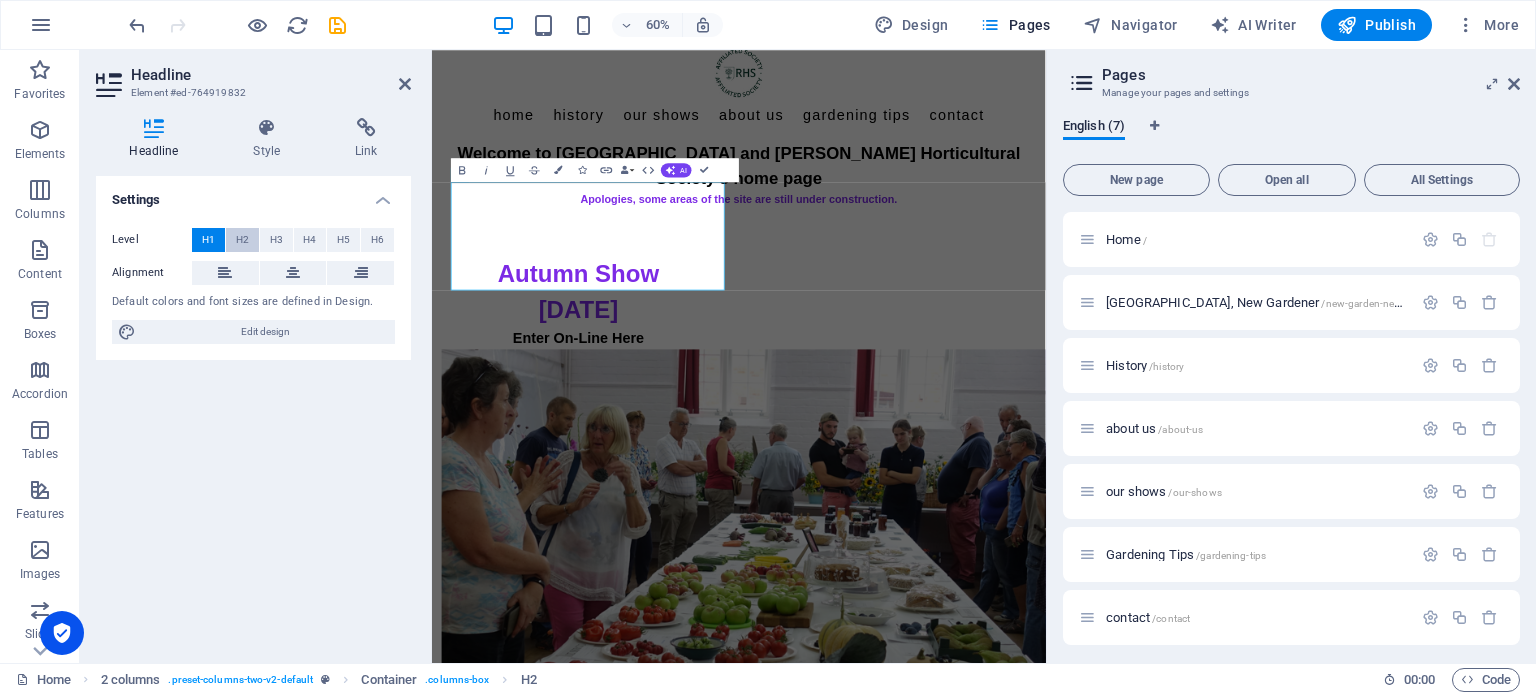 click on "H2" at bounding box center (242, 240) 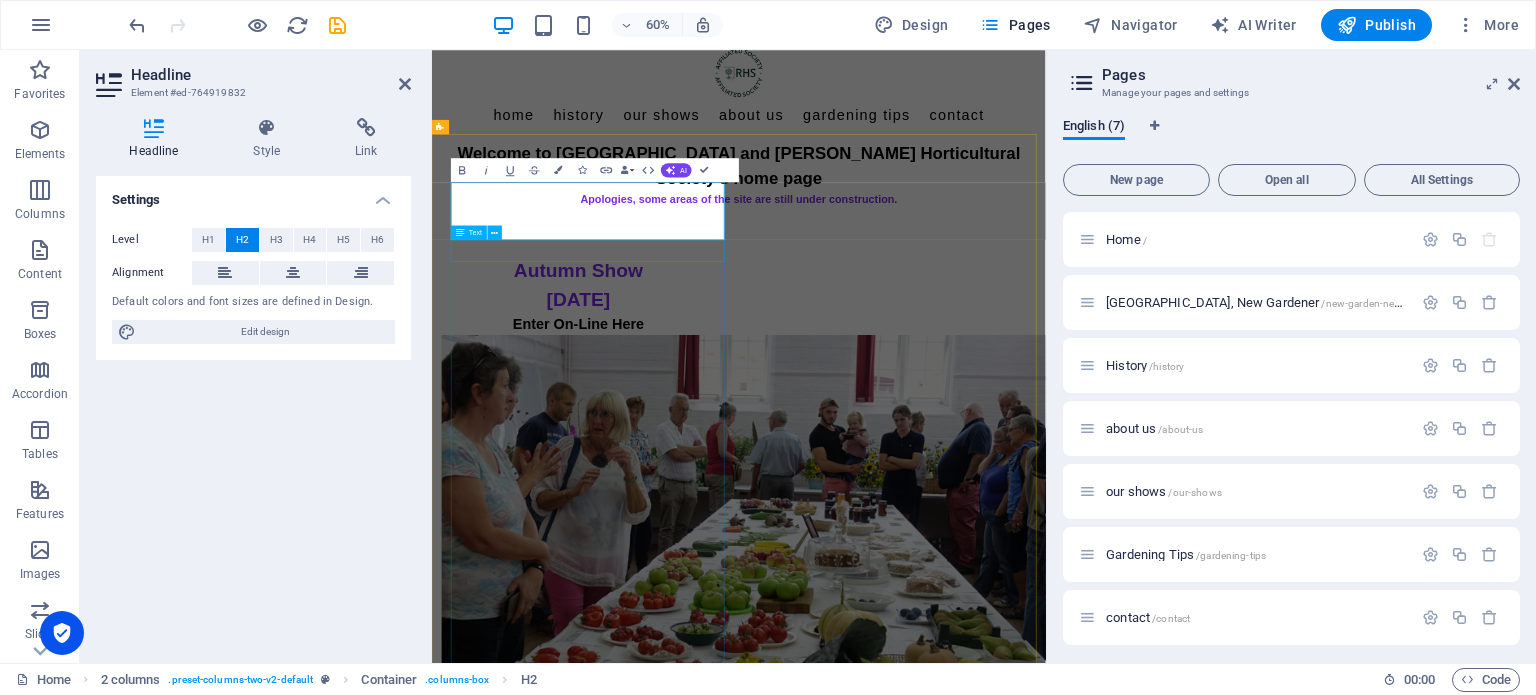 click on "Enter On-Line Here" at bounding box center (676, 507) 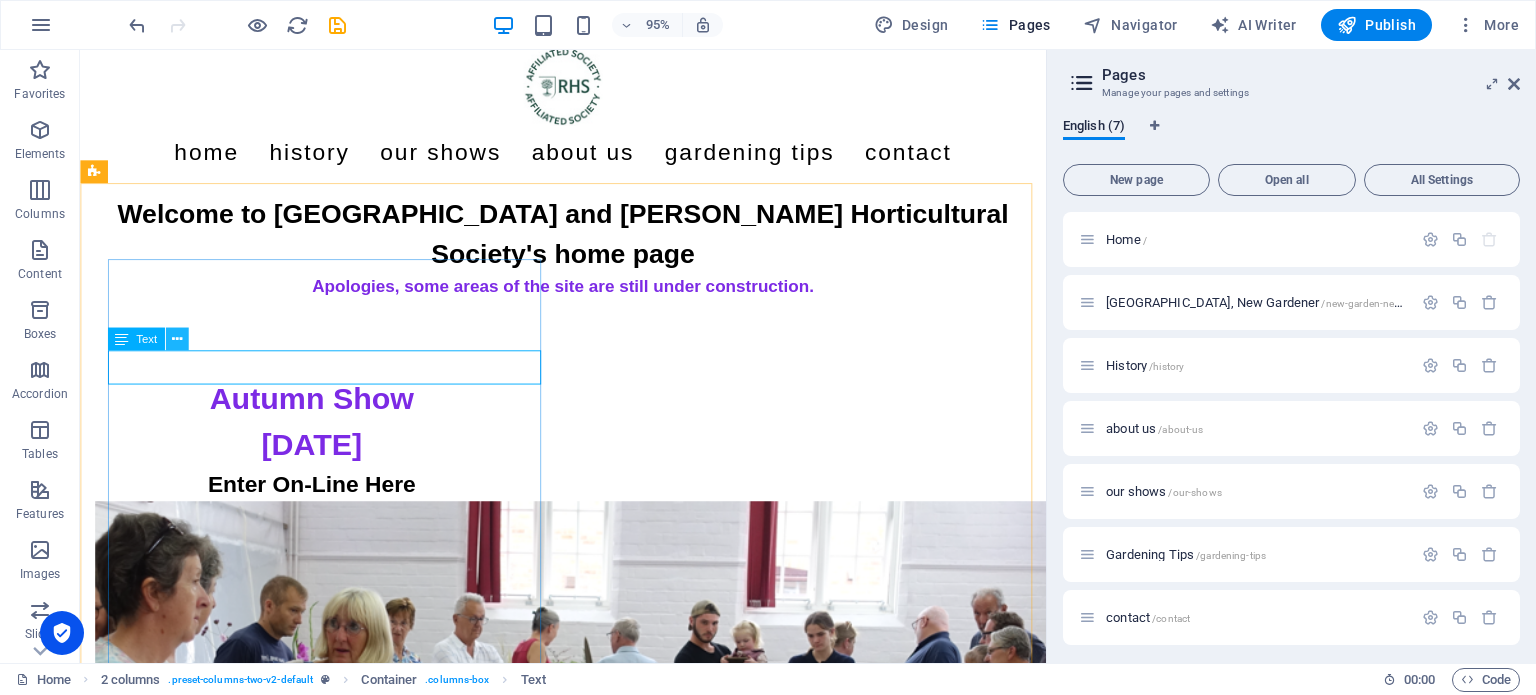 click at bounding box center [177, 339] 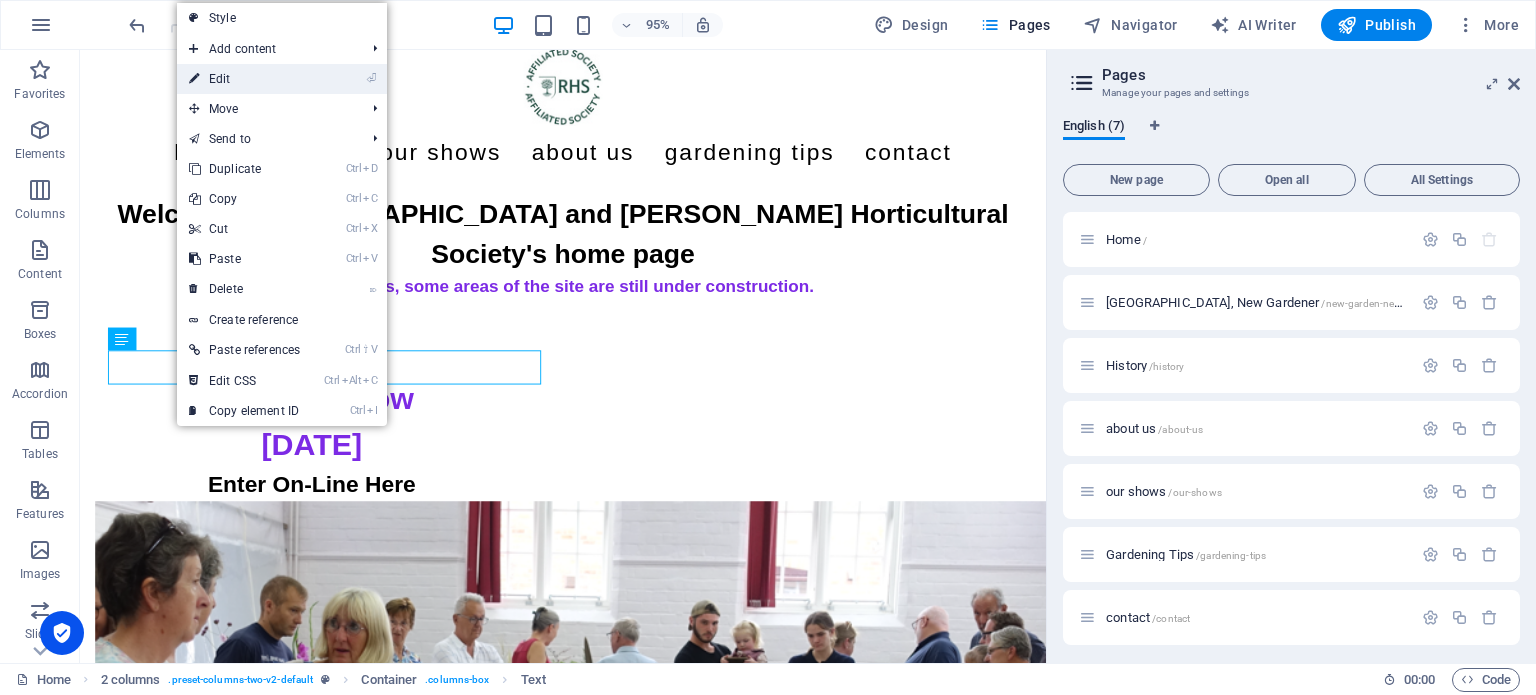 click on "⏎  Edit" at bounding box center [244, 79] 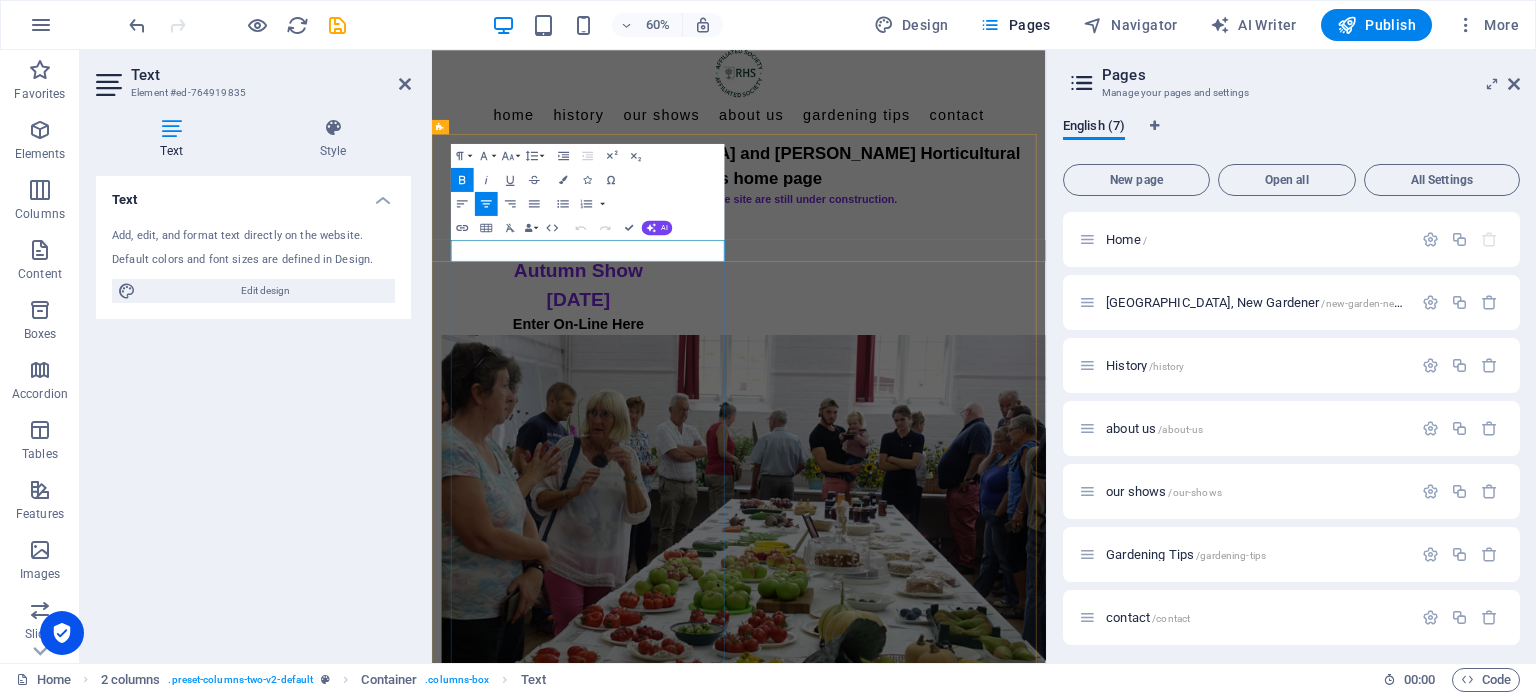 drag, startPoint x: 710, startPoint y: 383, endPoint x: 703, endPoint y: 414, distance: 31.780497 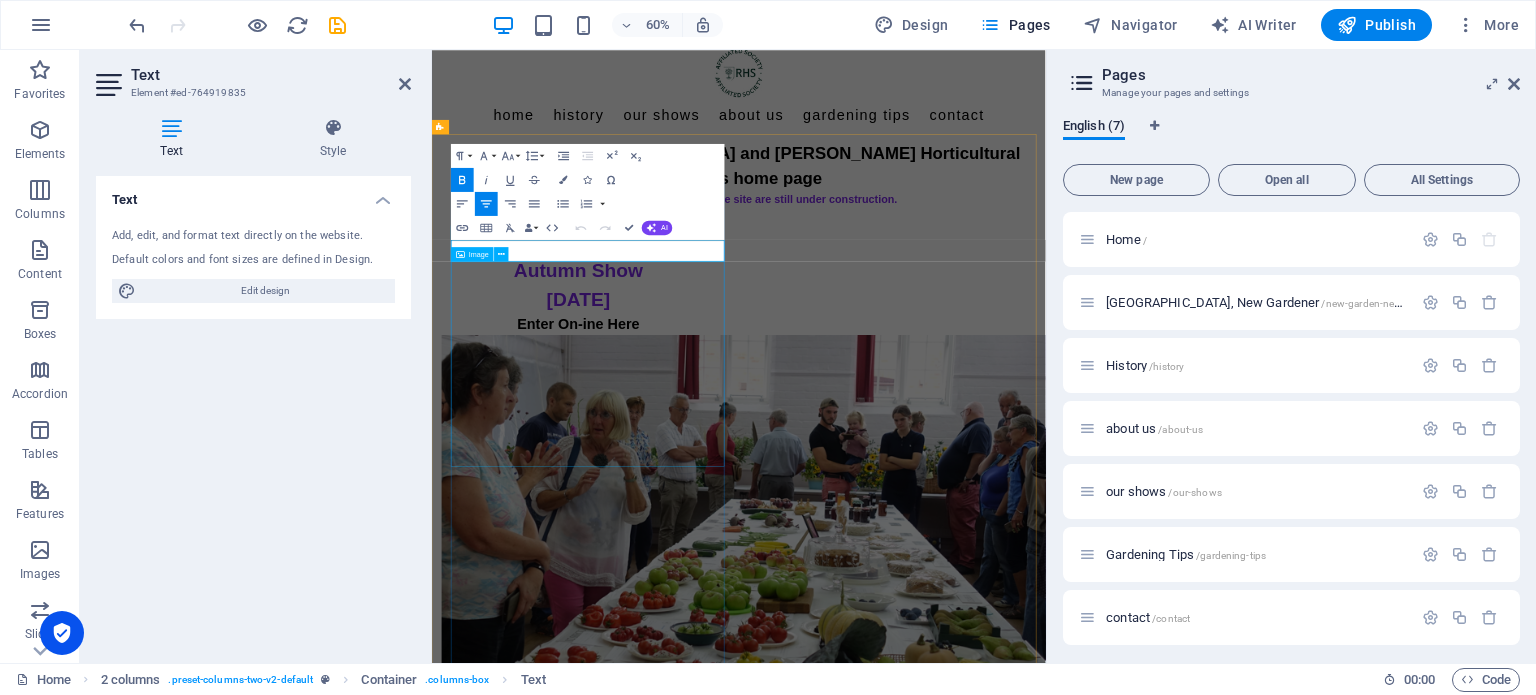 type 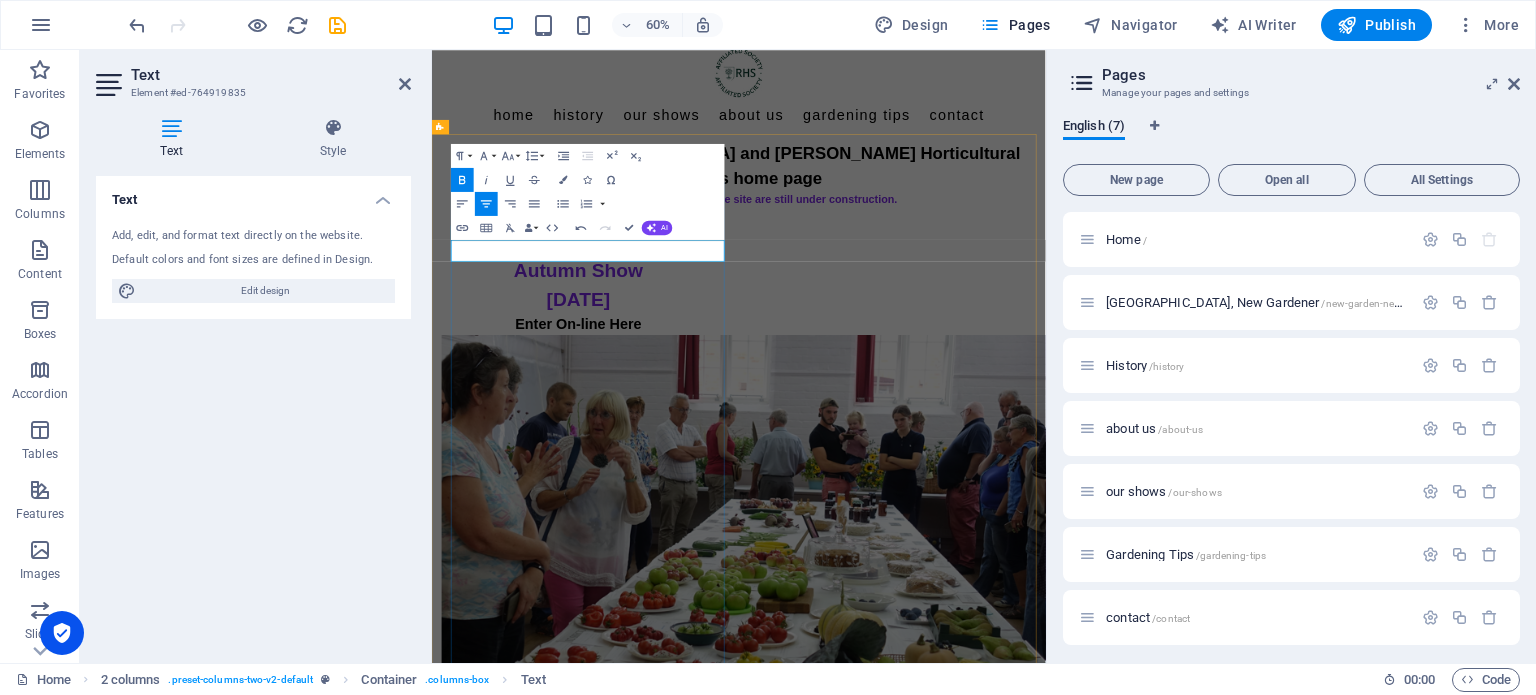 drag, startPoint x: 762, startPoint y: 390, endPoint x: 769, endPoint y: 399, distance: 11.401754 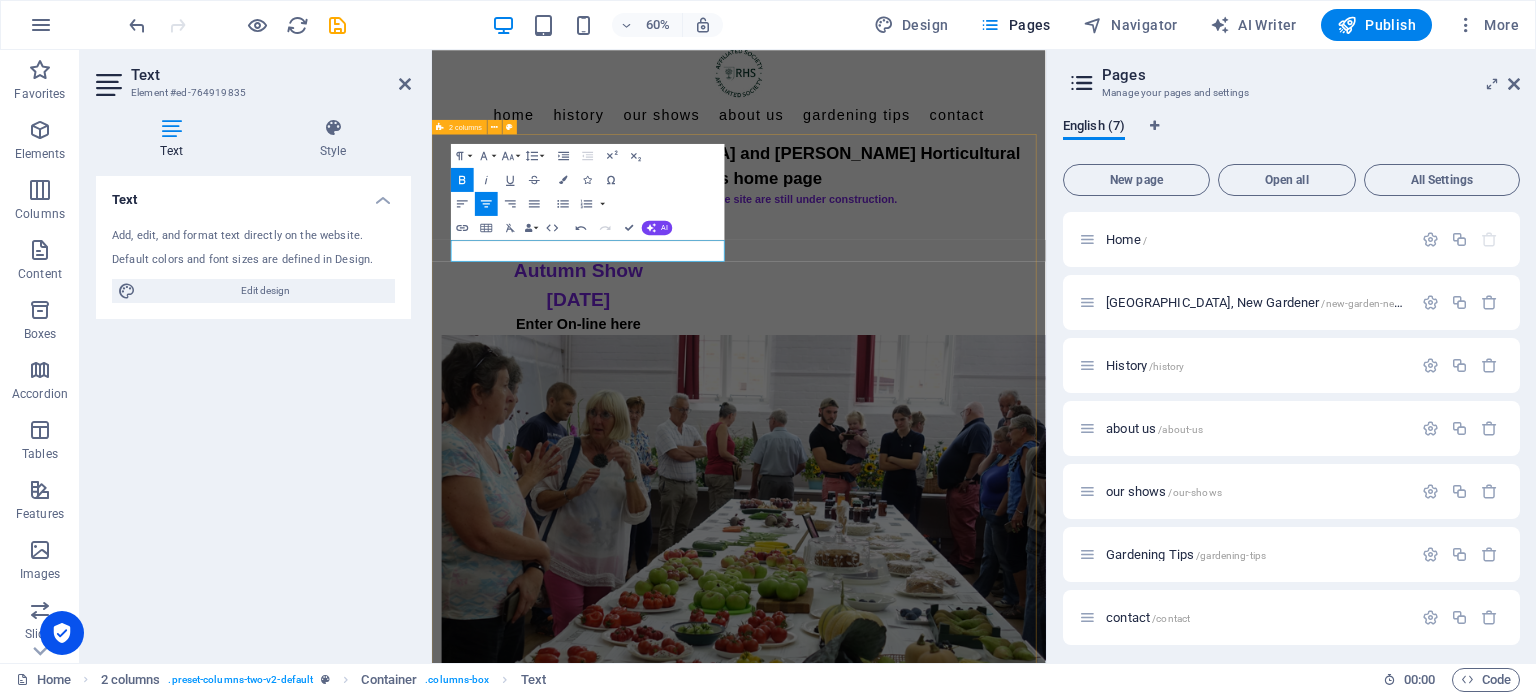 drag, startPoint x: 1029, startPoint y: 535, endPoint x: 1181, endPoint y: 356, distance: 234.82973 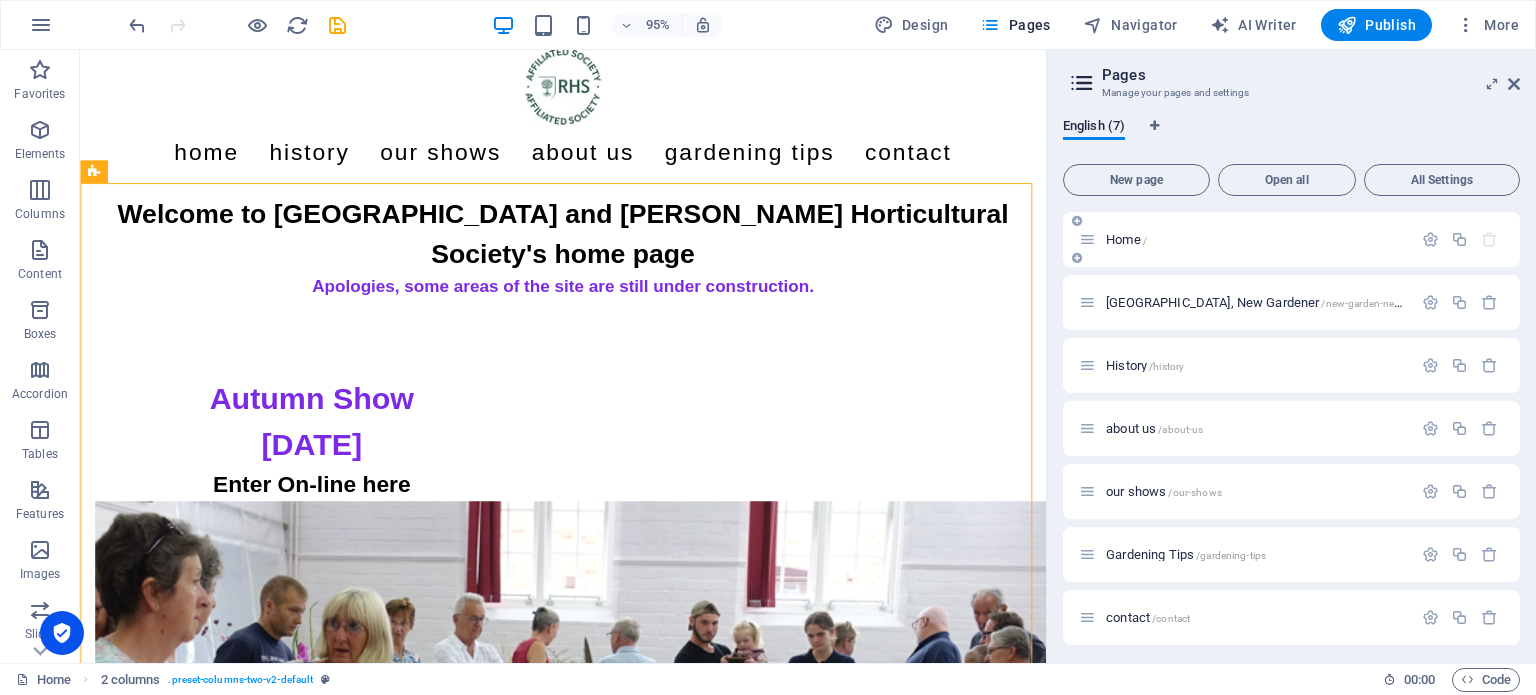 click on "Home /" at bounding box center [1256, 239] 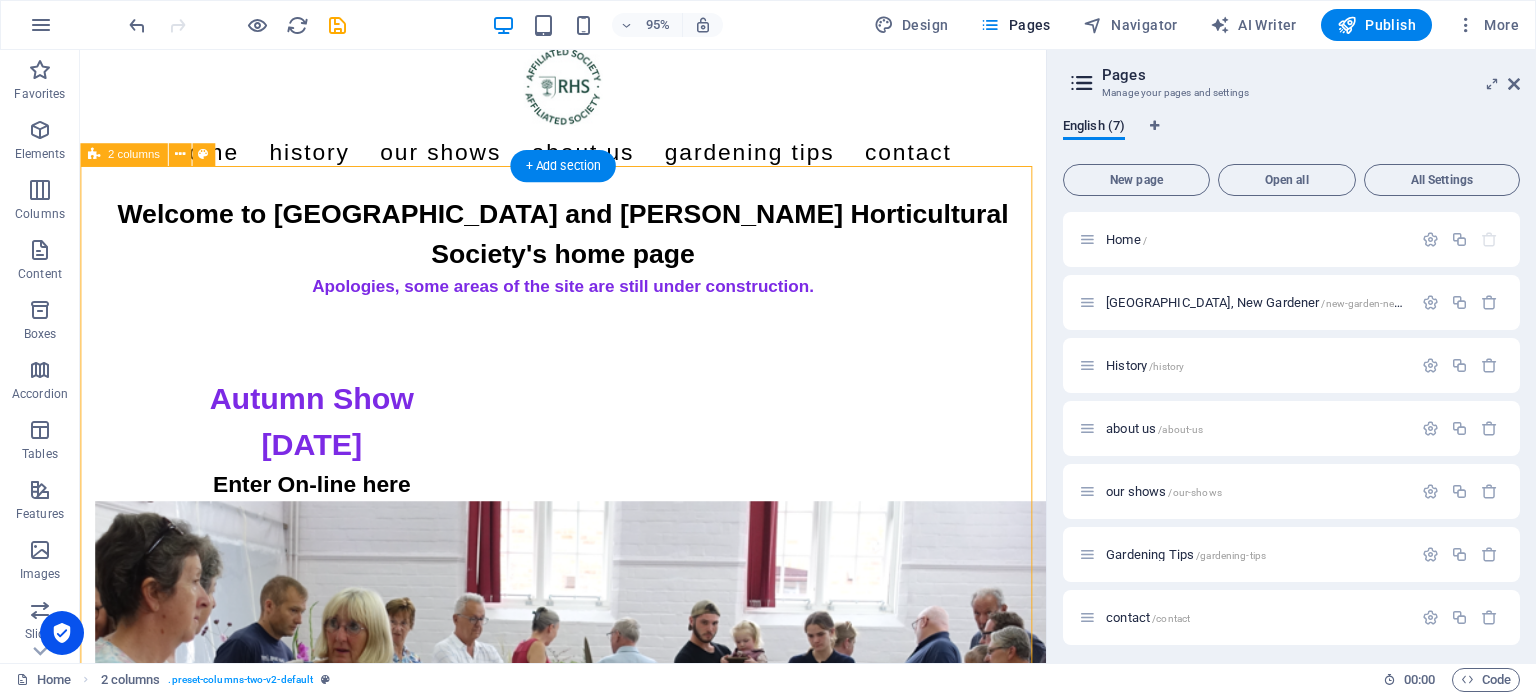 scroll, scrollTop: 100, scrollLeft: 0, axis: vertical 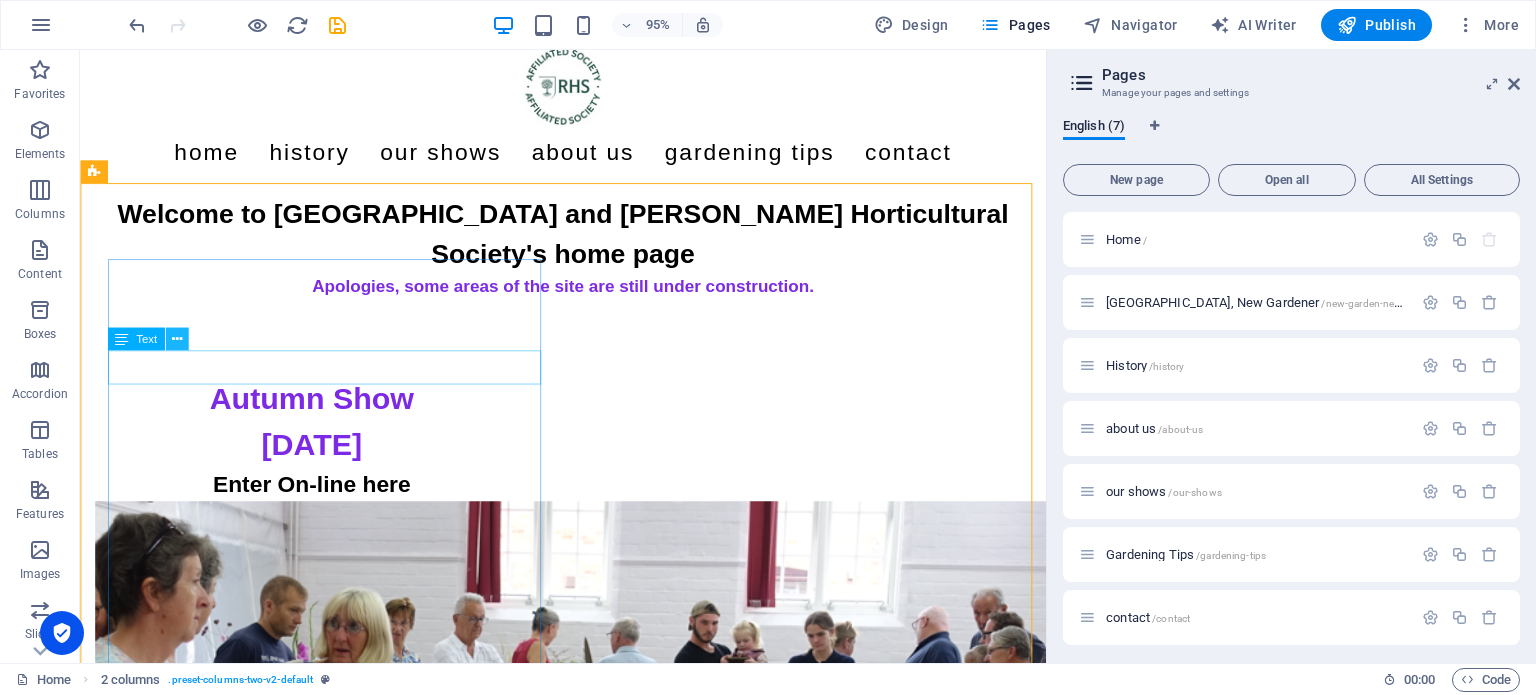 click at bounding box center [177, 339] 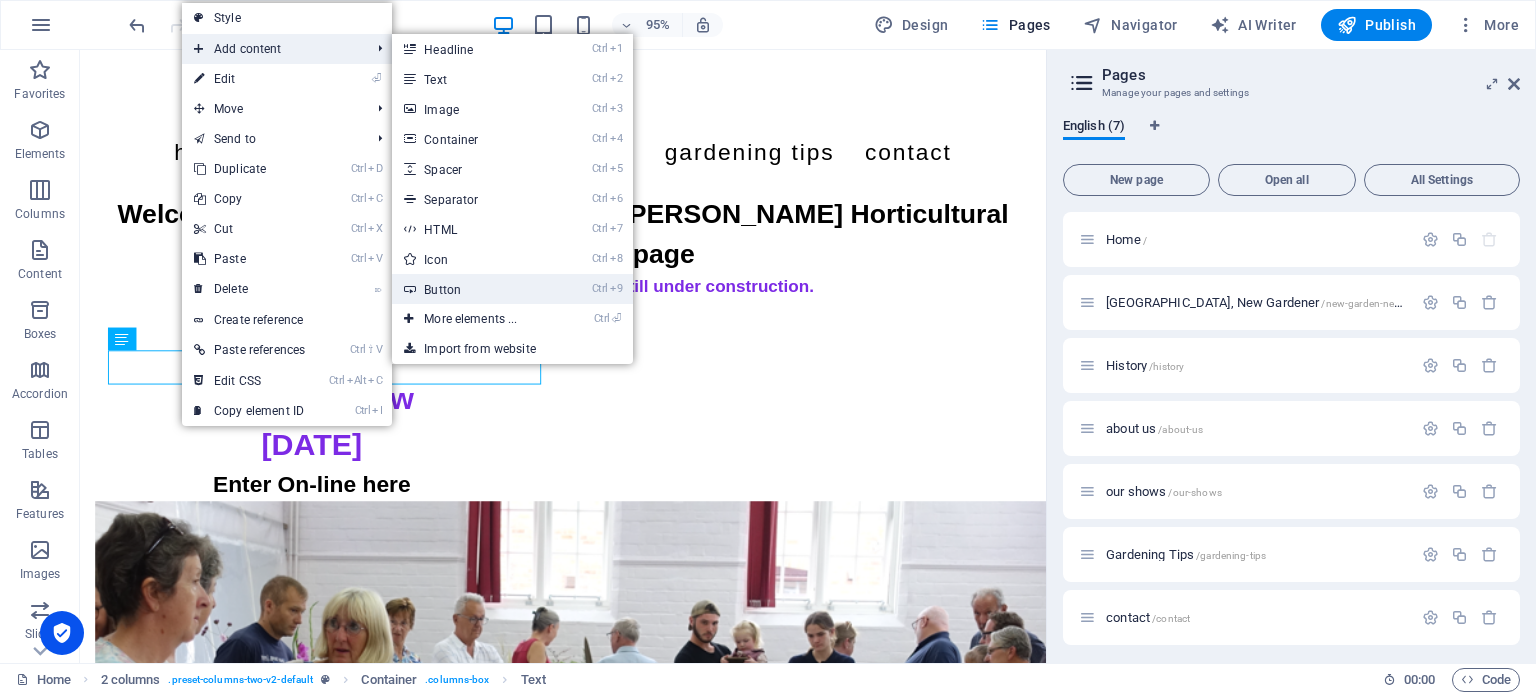 click on "Ctrl 9  Button" at bounding box center (474, 289) 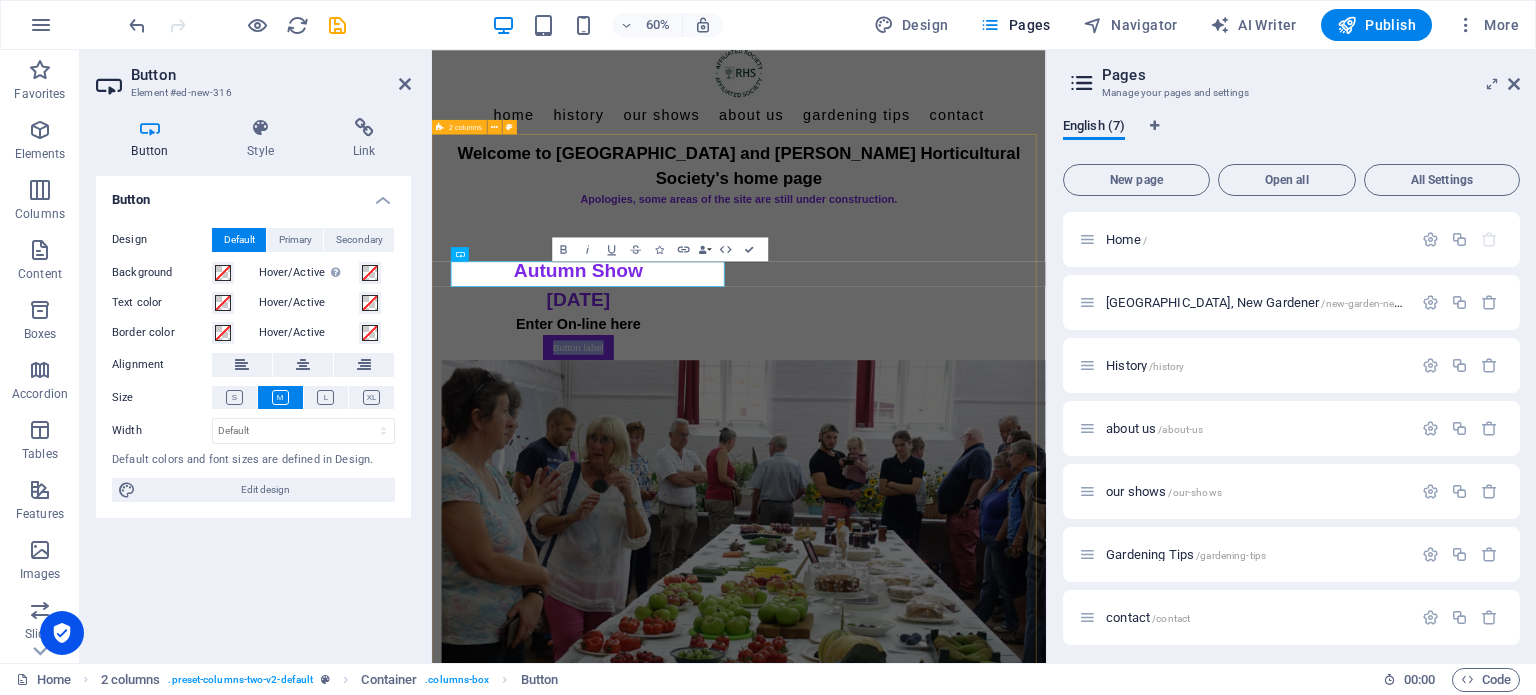 click on "Autumn Show Saturday 30th August 2025 Enter On-line here Button label A. FLOWERS AND FOLIAGE   3 containers of flowers grown in open border, 3 kinds   One large dahlia flower   3 decorative or cactus dahlias   3 dahlias, any other type not in classes 2 or 3   5 fuchsia flower heads   Container of mixed cut flowers   3 stems of cosmos   One rose (single bloom)   Container of flowers of one kind, excluding those named       above.  Container of cut foliage 11.   One bowl of floating flower heads, any kind. Bowl not to exceed 30cm diameter B.  FRUIT and VEGETABLES 12.   Container of cut leafy culinary herbs (no flowers or seed heads) 13.   5 potatoes, one variety     14.   5 onions, dressed 15.   One indoor grown cucumber, for quality 16.   One outdoor grown cucumber, for quality 17.   3 round beetroots 18.   3 carrots 19.   Runner beans, 5 pods 20.   3 courgettes 21.   5 dessert apples 22.   5 cooking apples 22.   3 large tomatoes e.g. beefsteak type, not less than 75mm   diameter" at bounding box center (943, 2256) 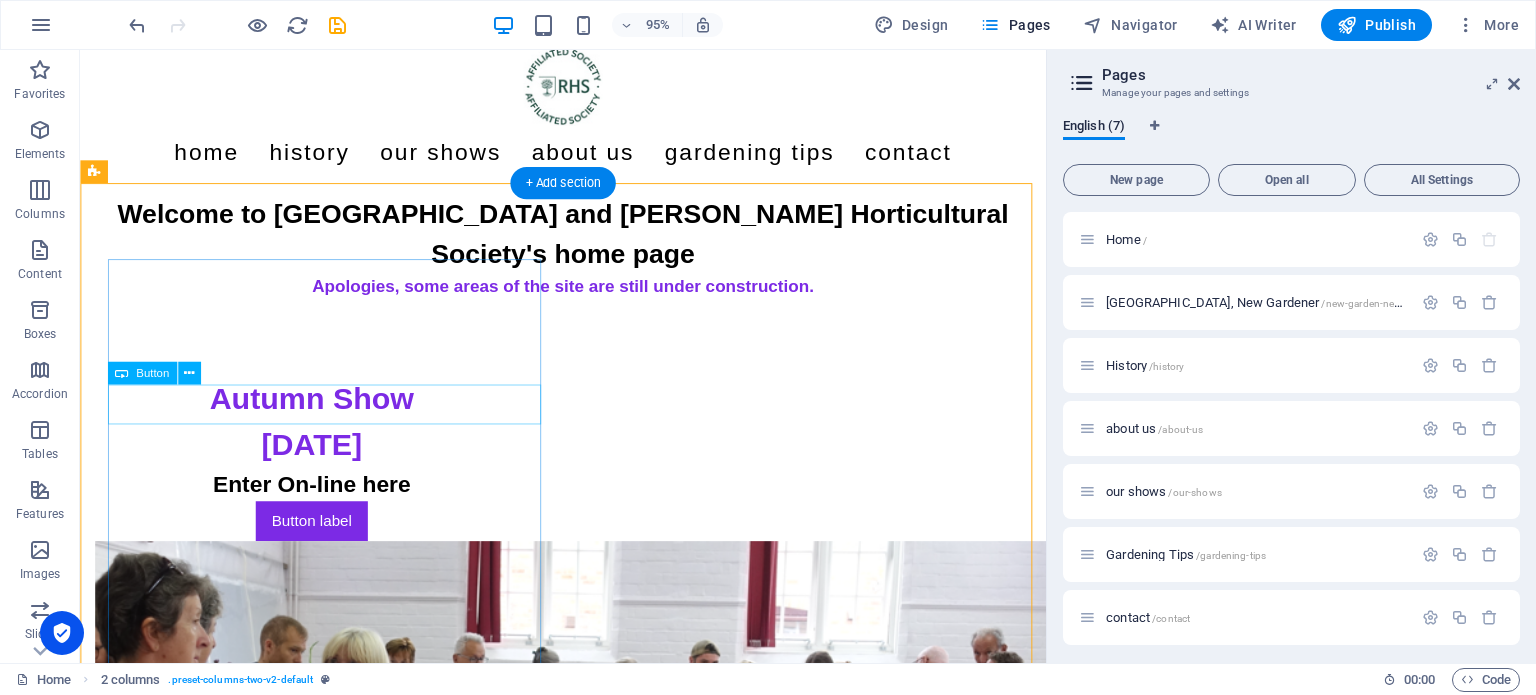 click on "Button label" at bounding box center [324, 546] 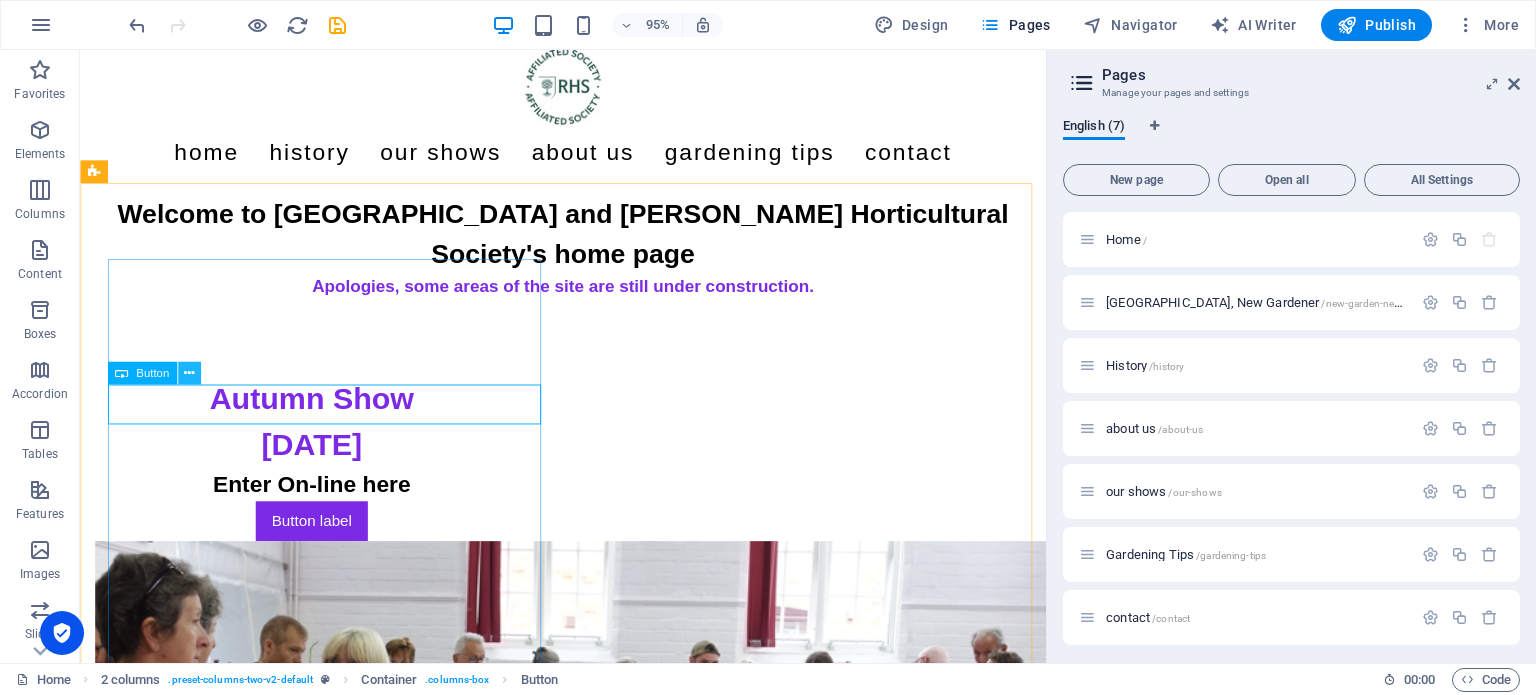 click at bounding box center [189, 373] 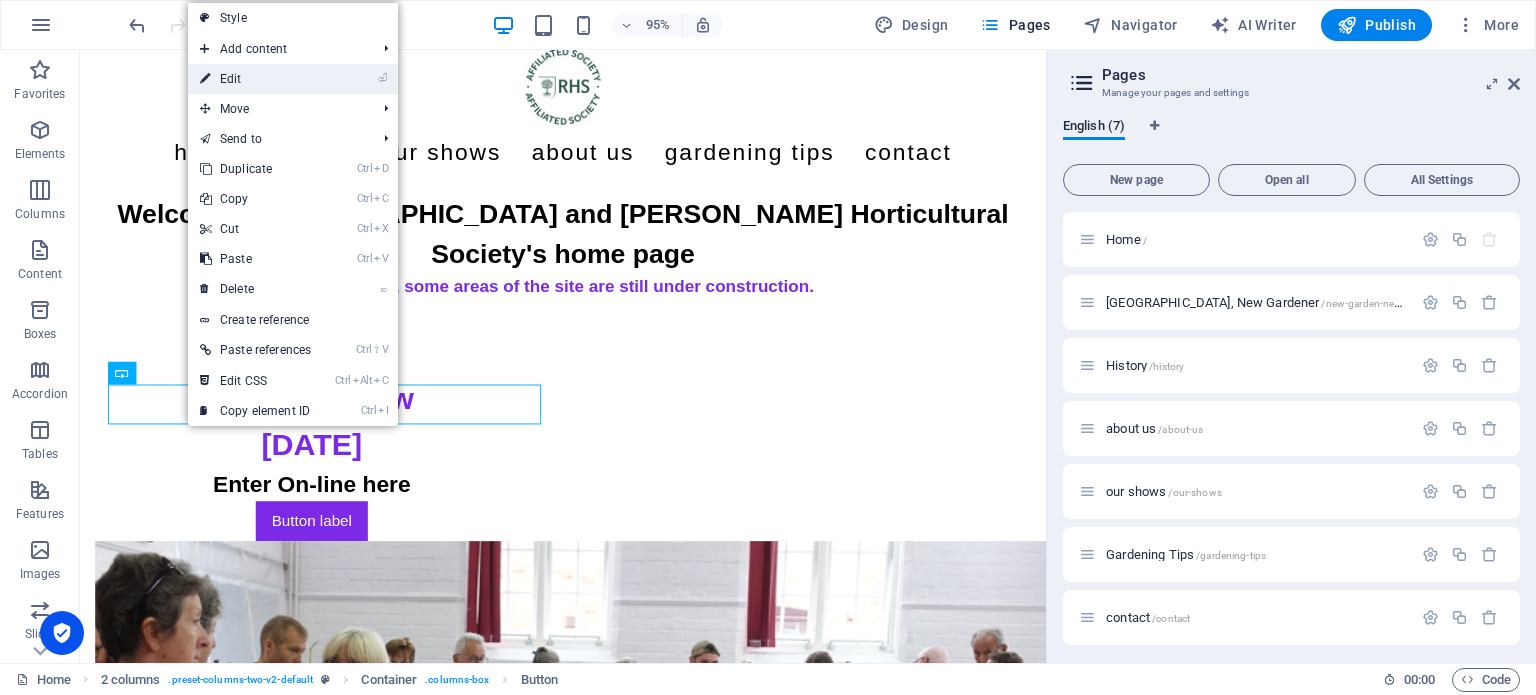 click on "⏎  Edit" at bounding box center (255, 79) 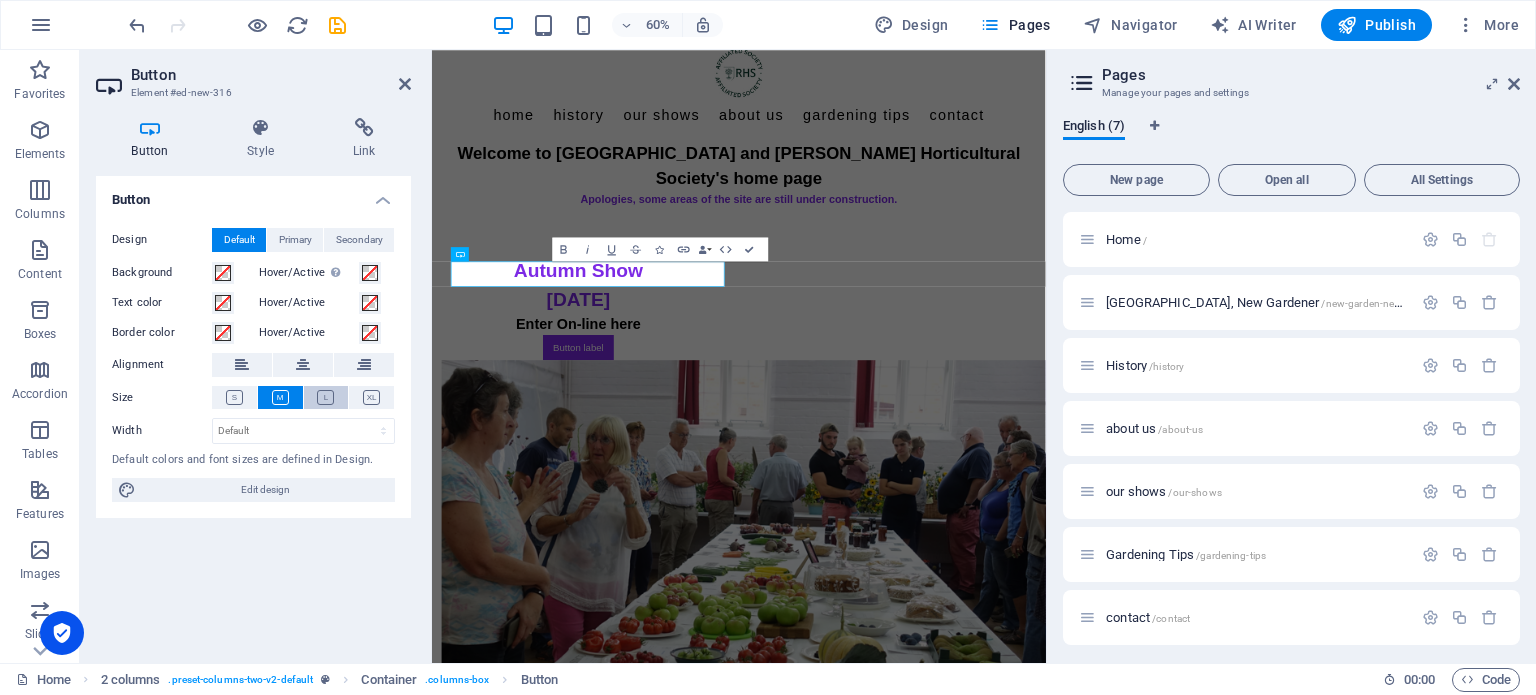 click at bounding box center [325, 397] 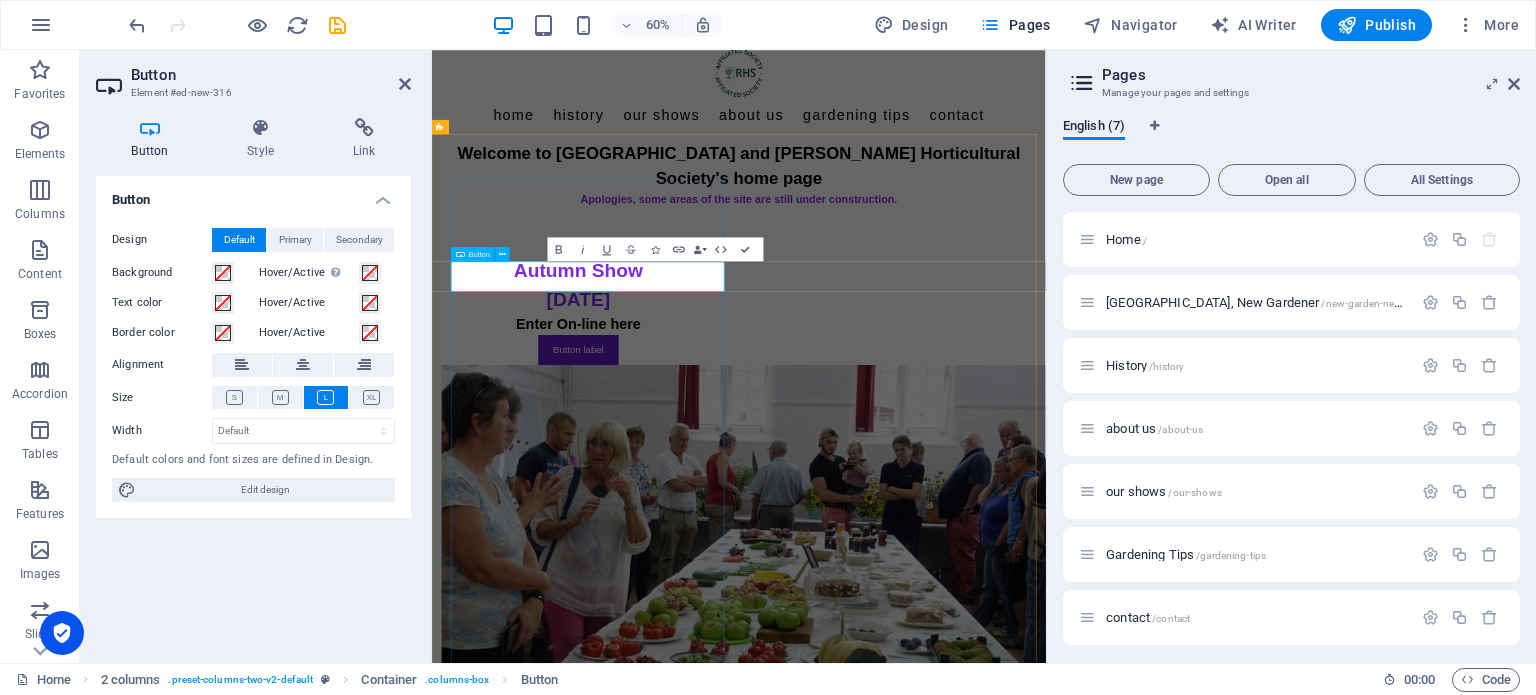 click on "Button label" at bounding box center (676, 550) 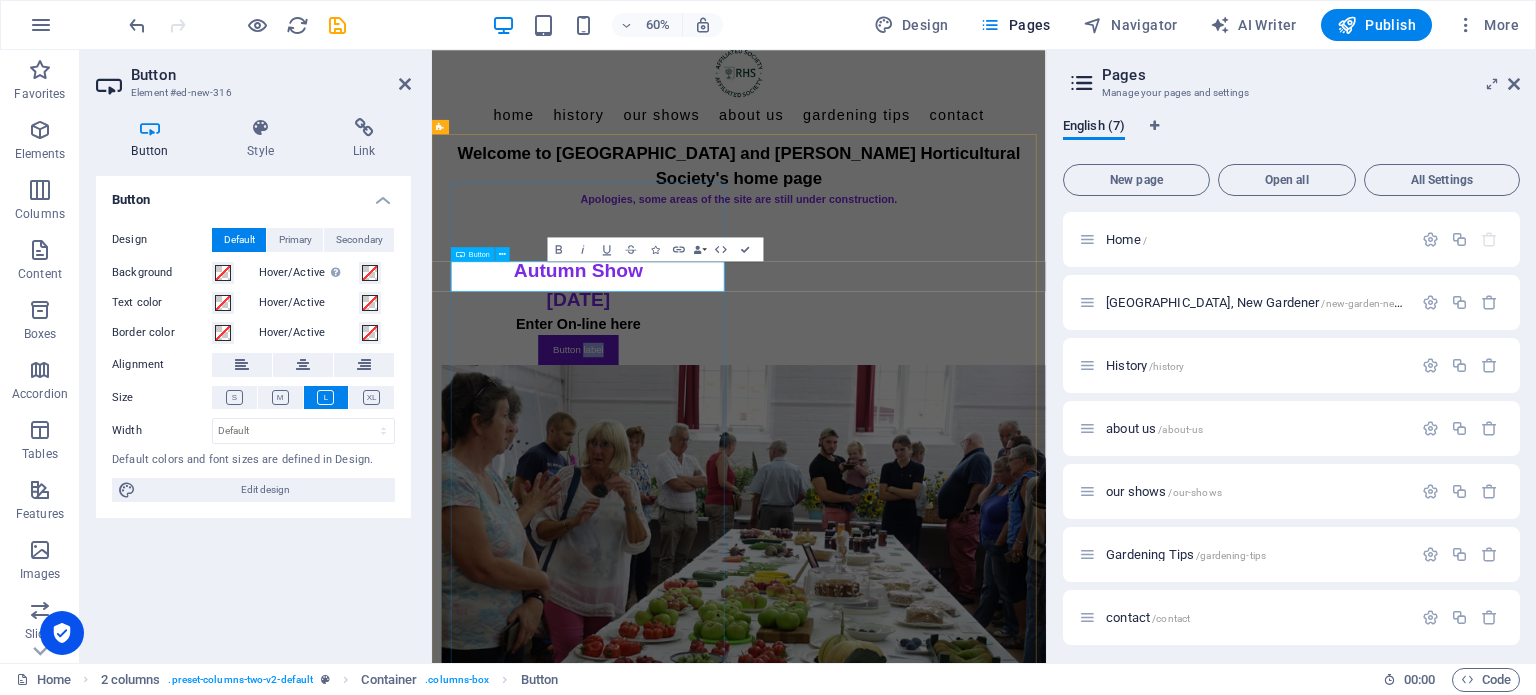 click on "Button label" at bounding box center [676, 550] 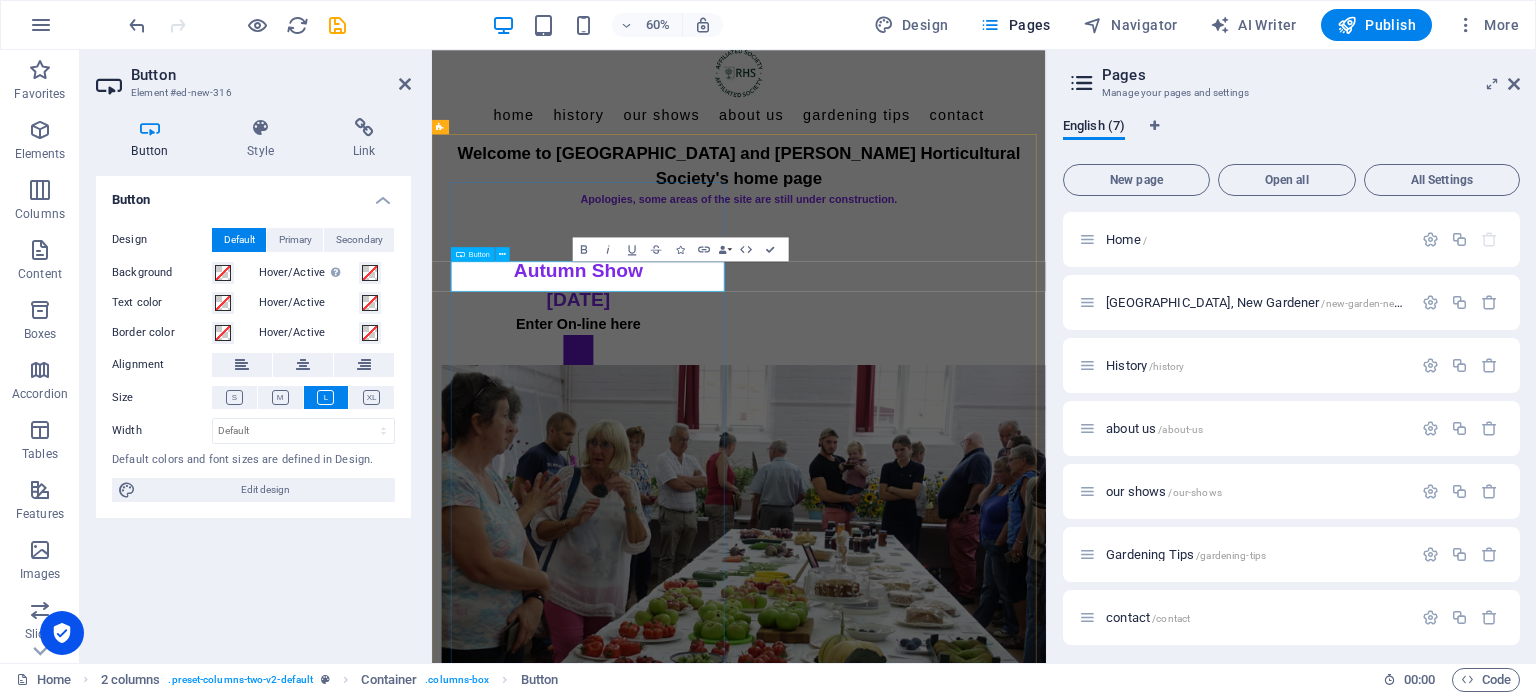 type 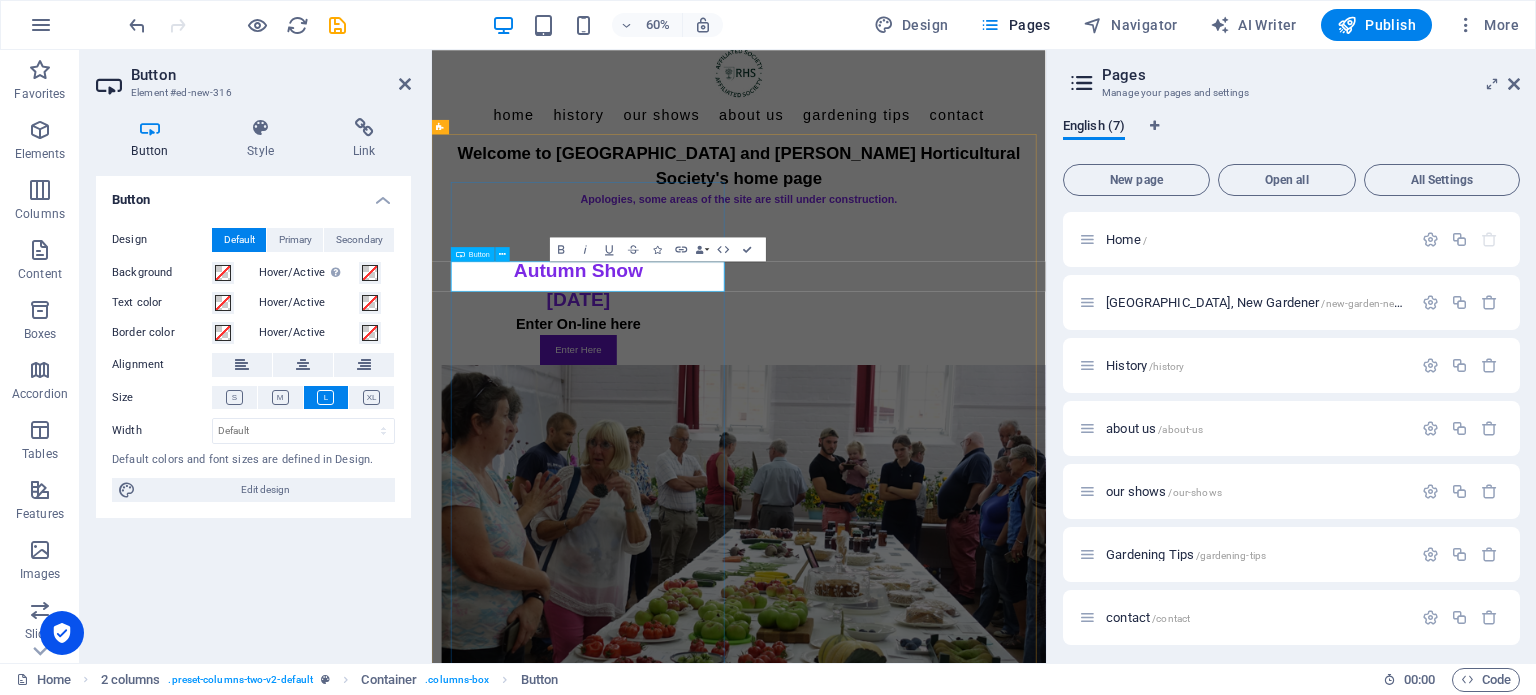 drag, startPoint x: 701, startPoint y: 423, endPoint x: 681, endPoint y: 434, distance: 22.825424 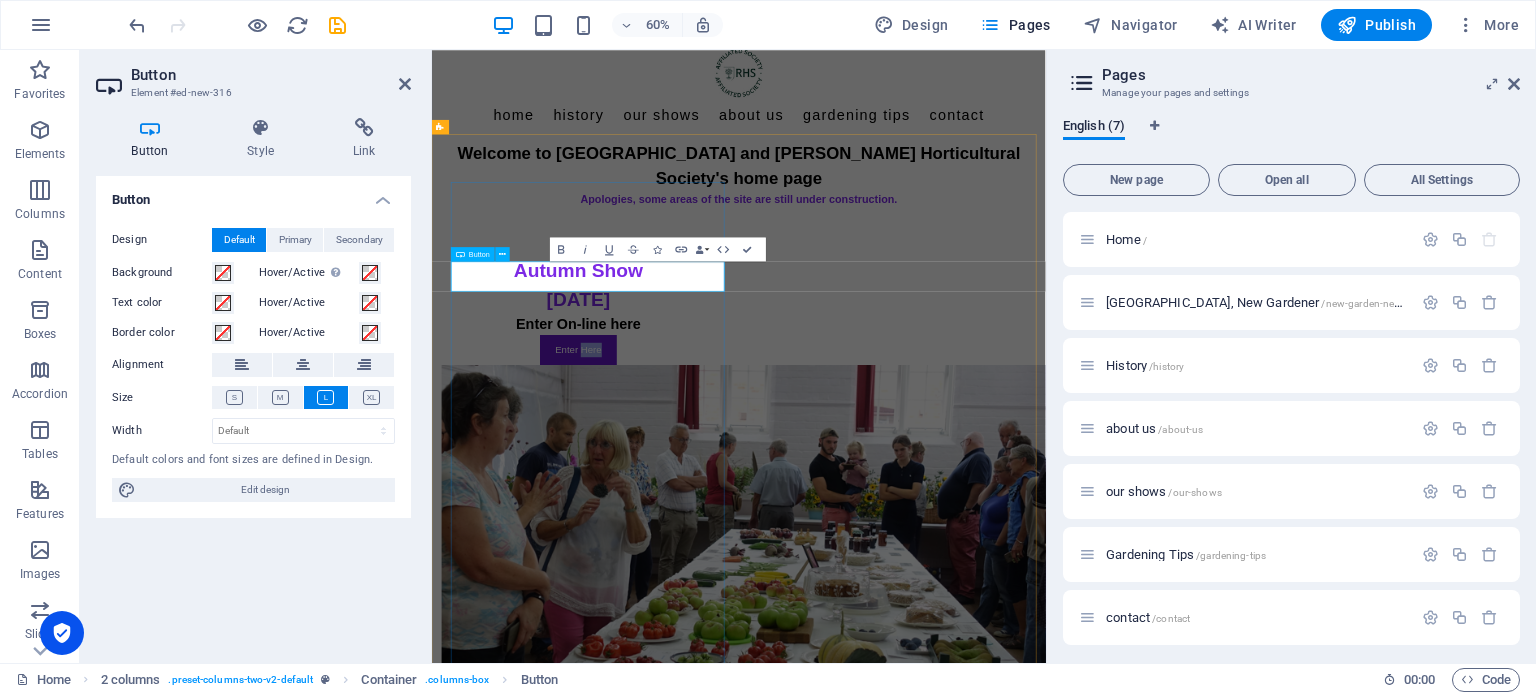 click on "Enter Here" at bounding box center (675, 550) 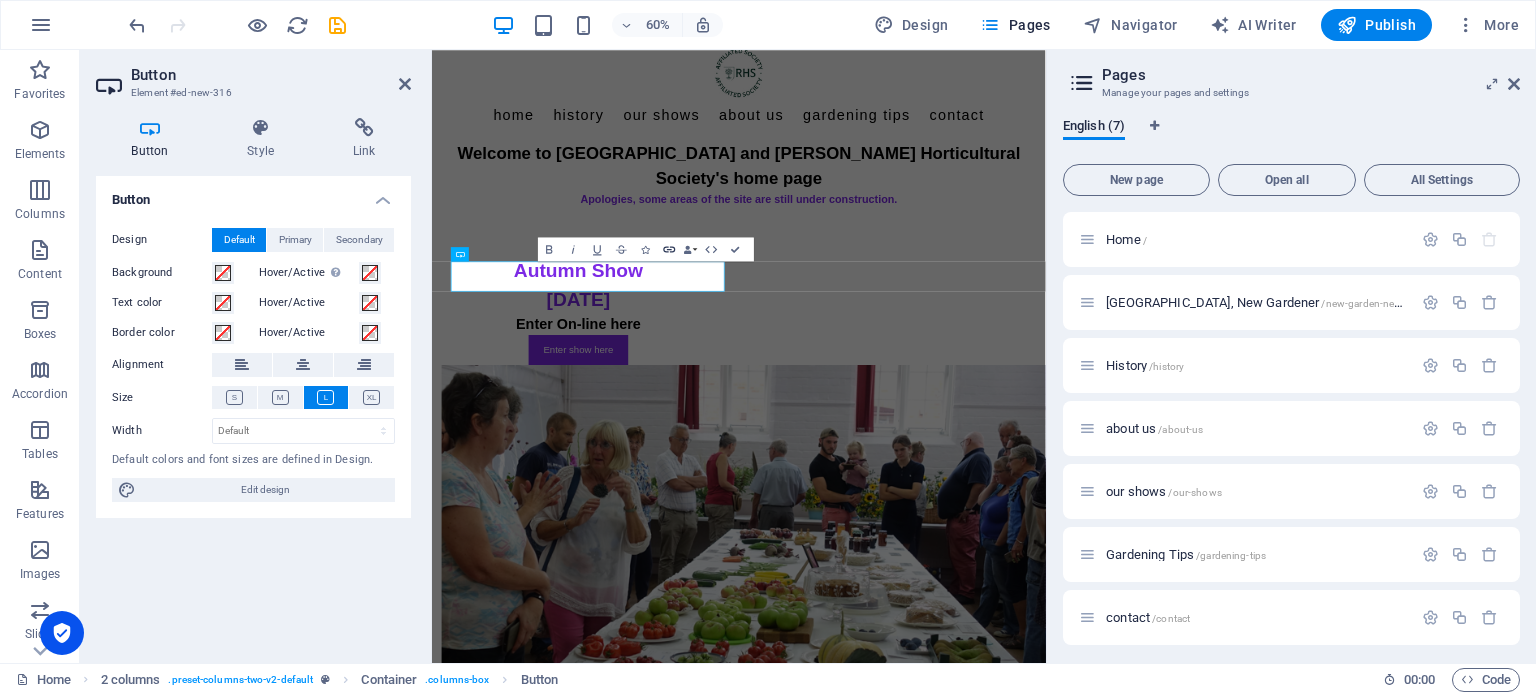 click 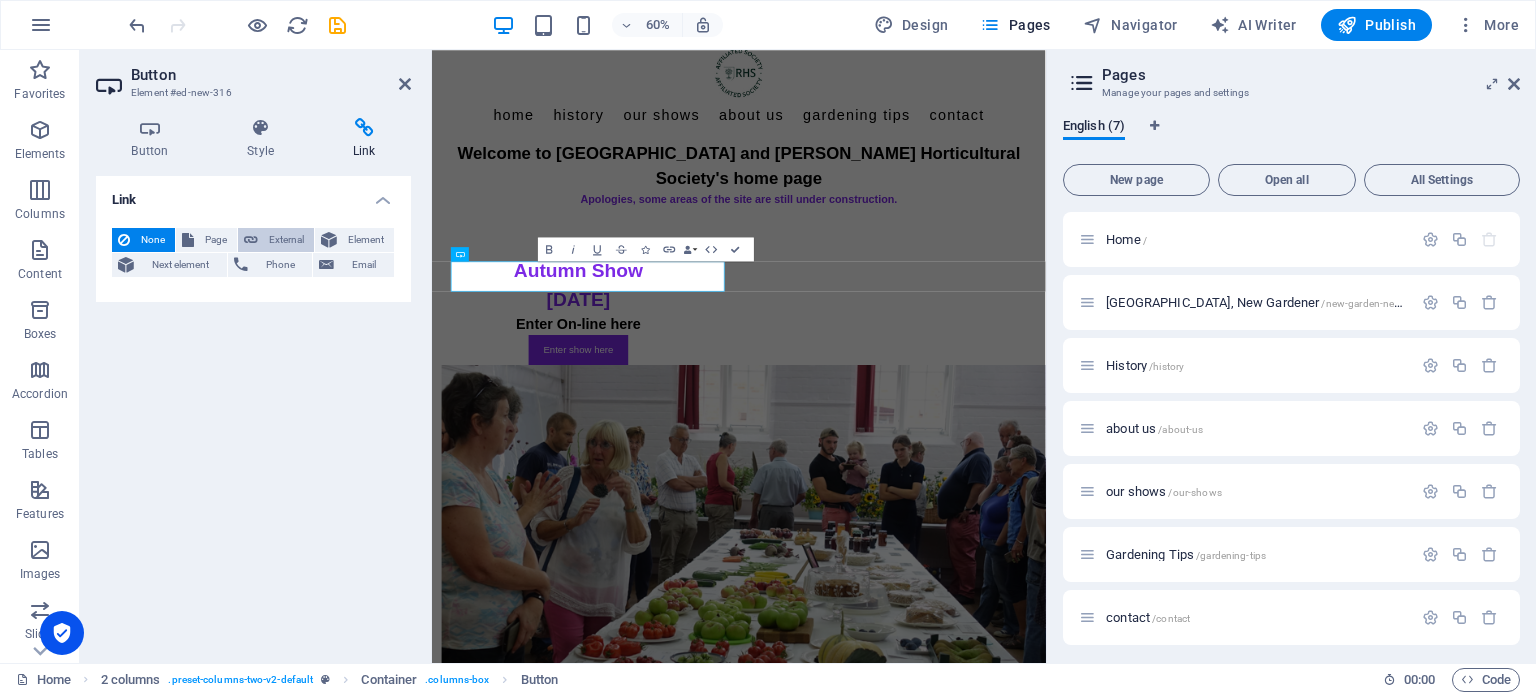 click on "External" at bounding box center [286, 240] 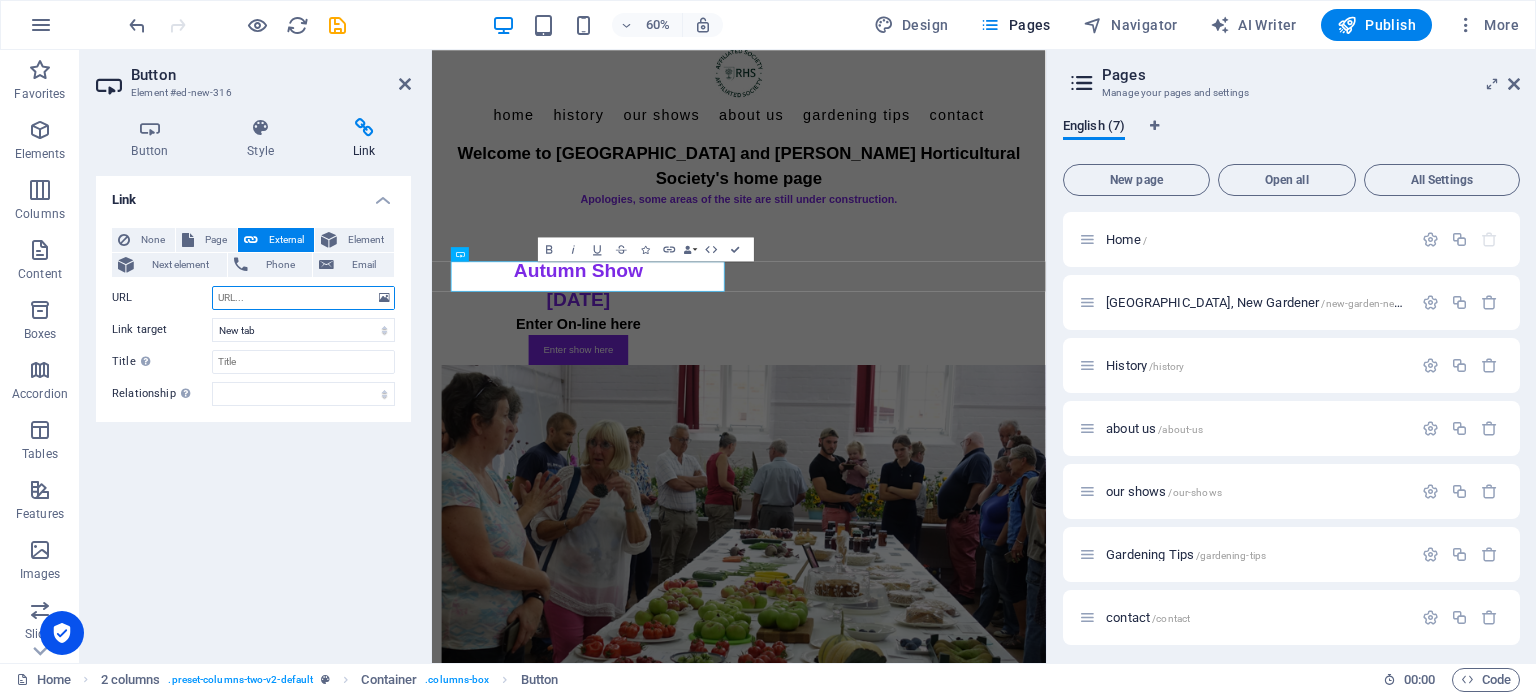 paste on "[URL][DOMAIN_NAME][DOMAIN_NAME]" 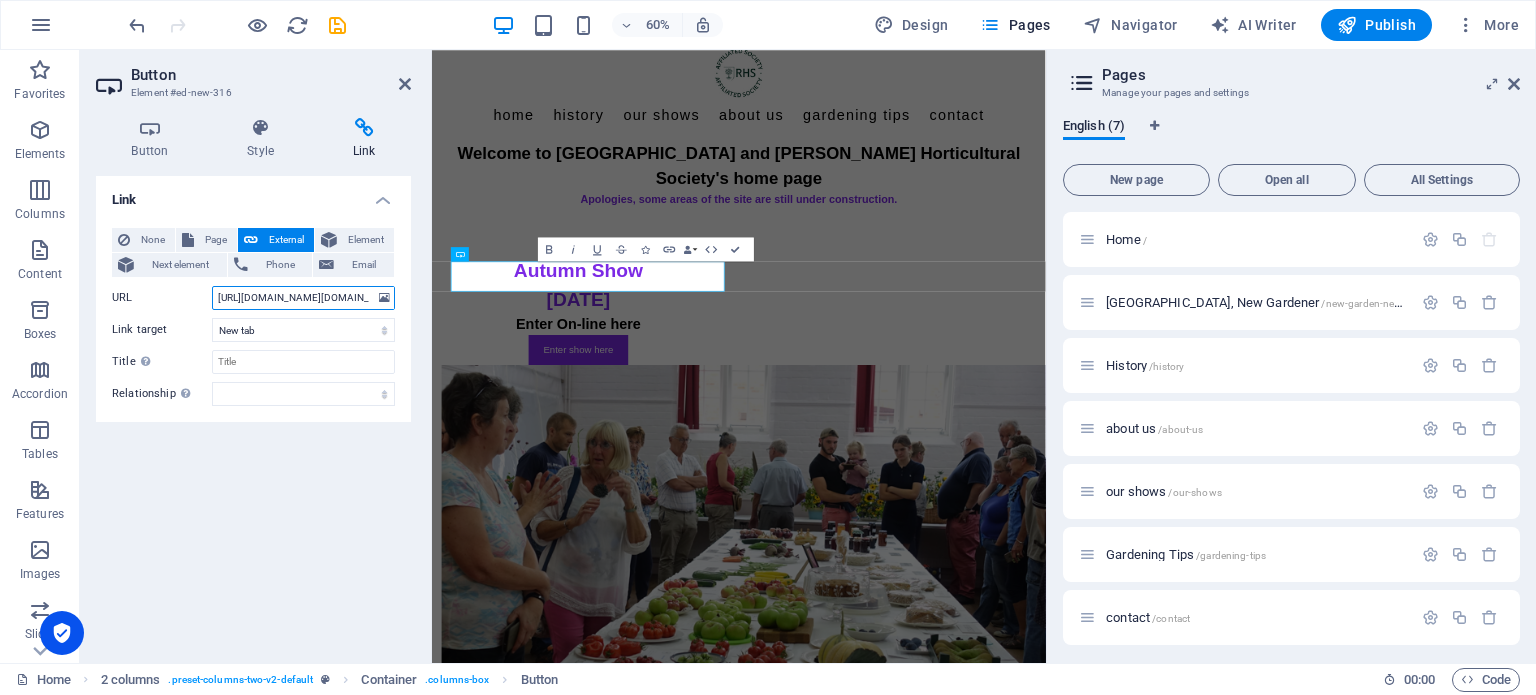 scroll, scrollTop: 0, scrollLeft: 48, axis: horizontal 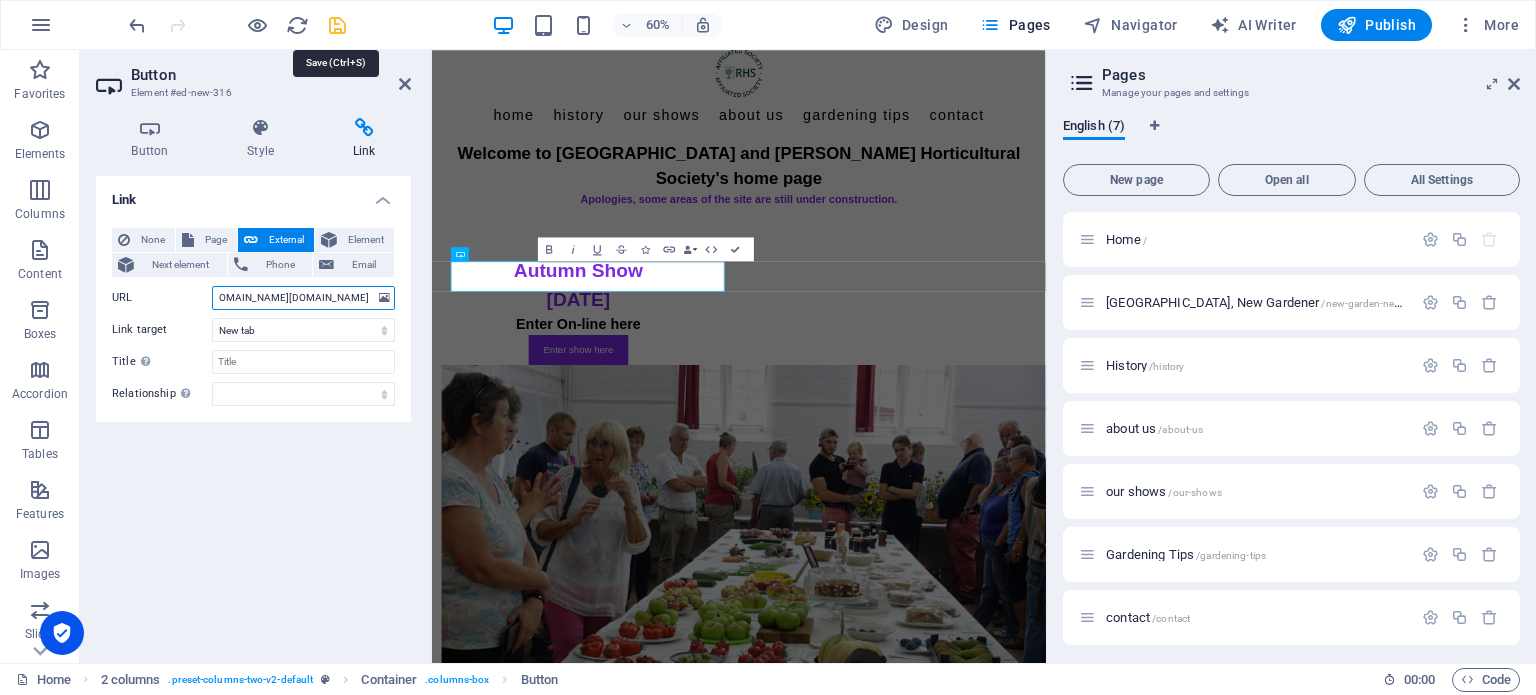 type on "[URL][DOMAIN_NAME][DOMAIN_NAME]" 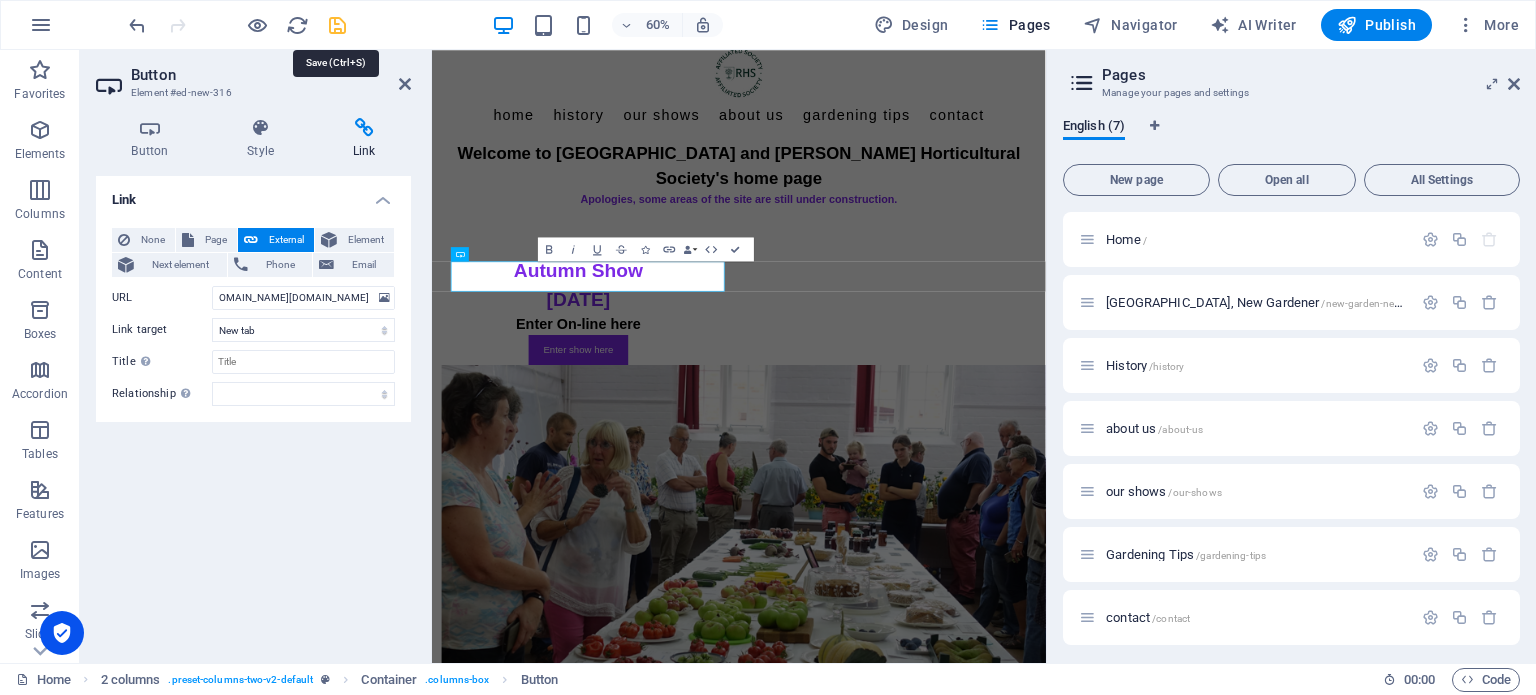 click at bounding box center (337, 25) 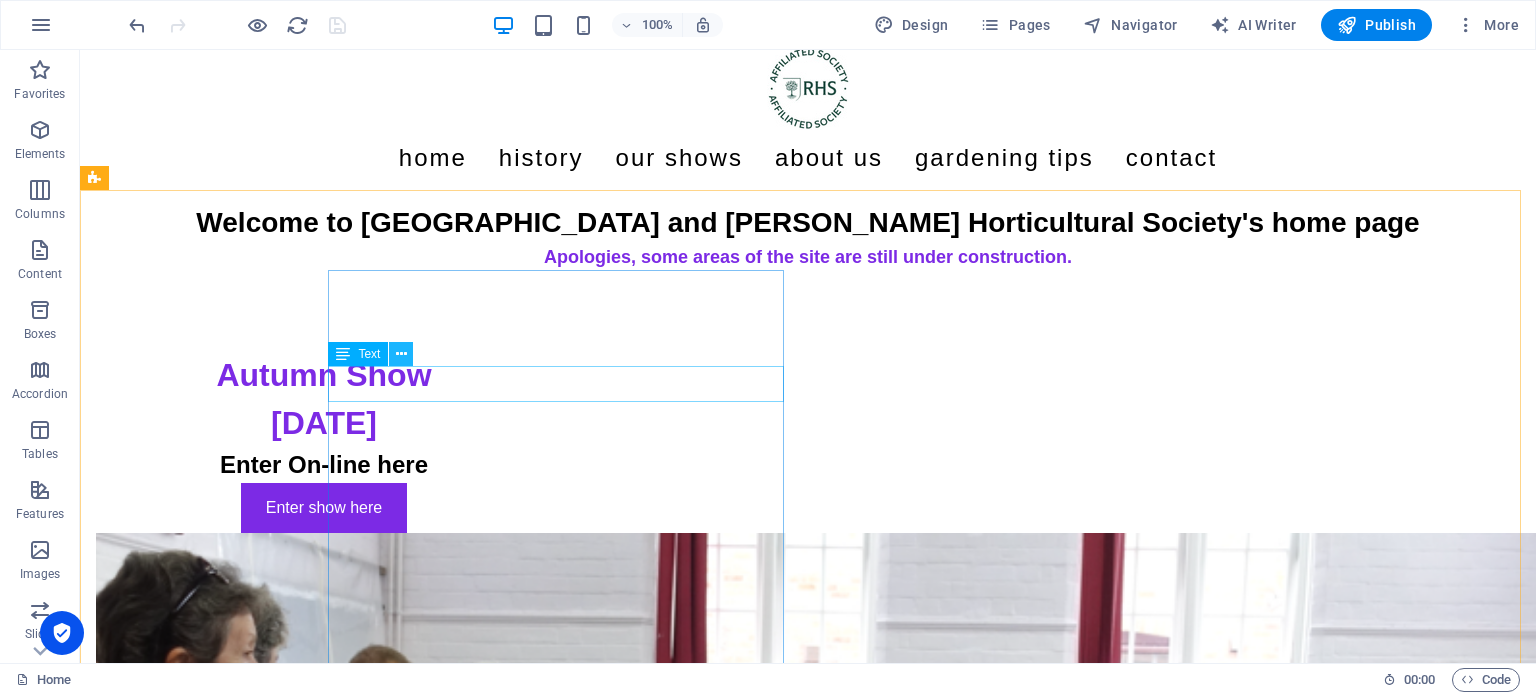 click at bounding box center (401, 354) 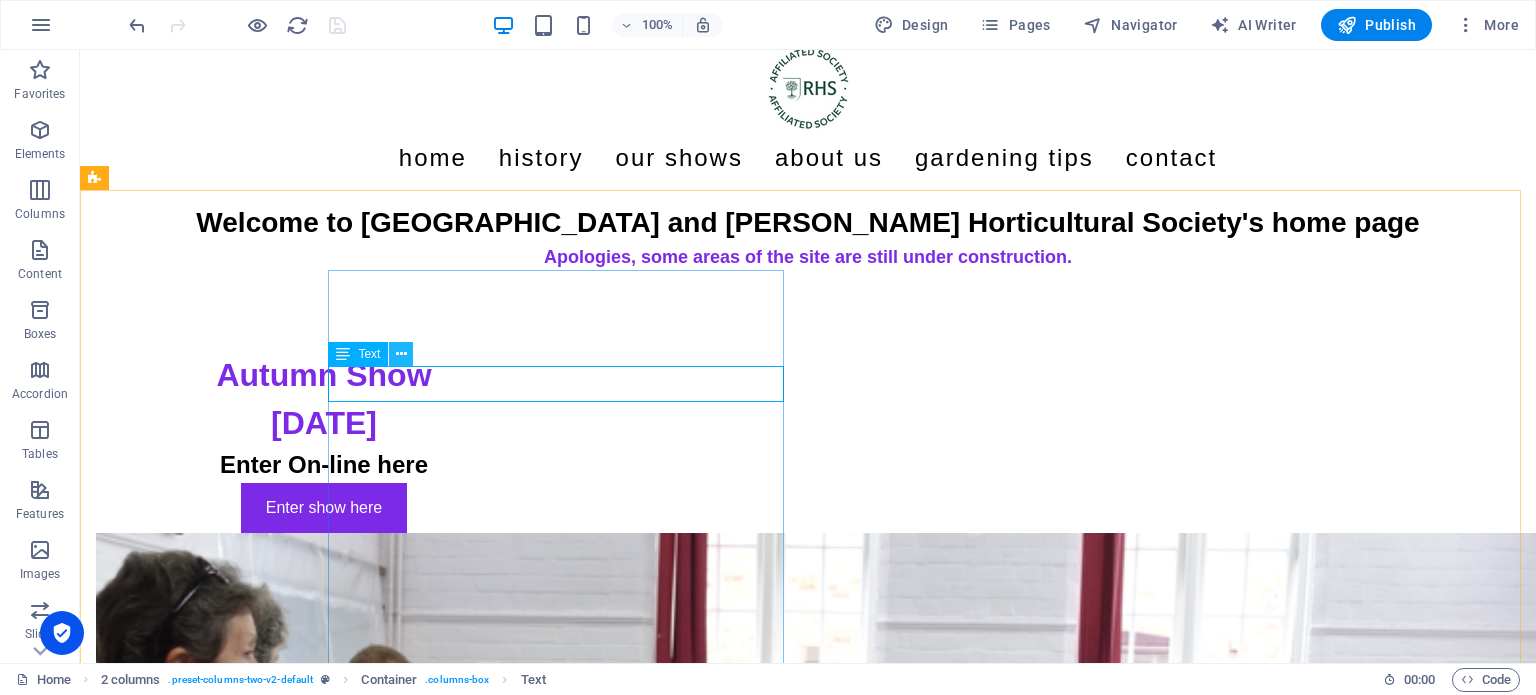 click at bounding box center [401, 354] 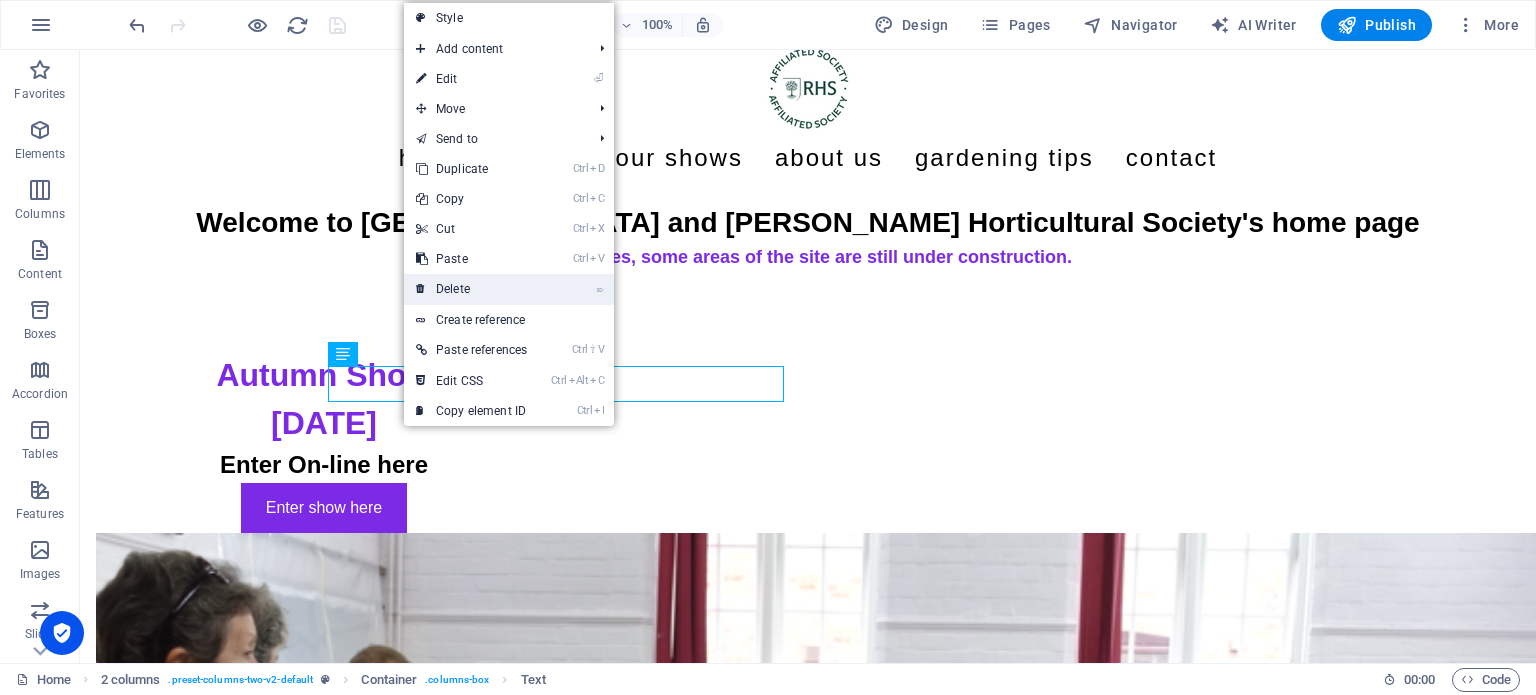click on "⌦  Delete" at bounding box center (471, 289) 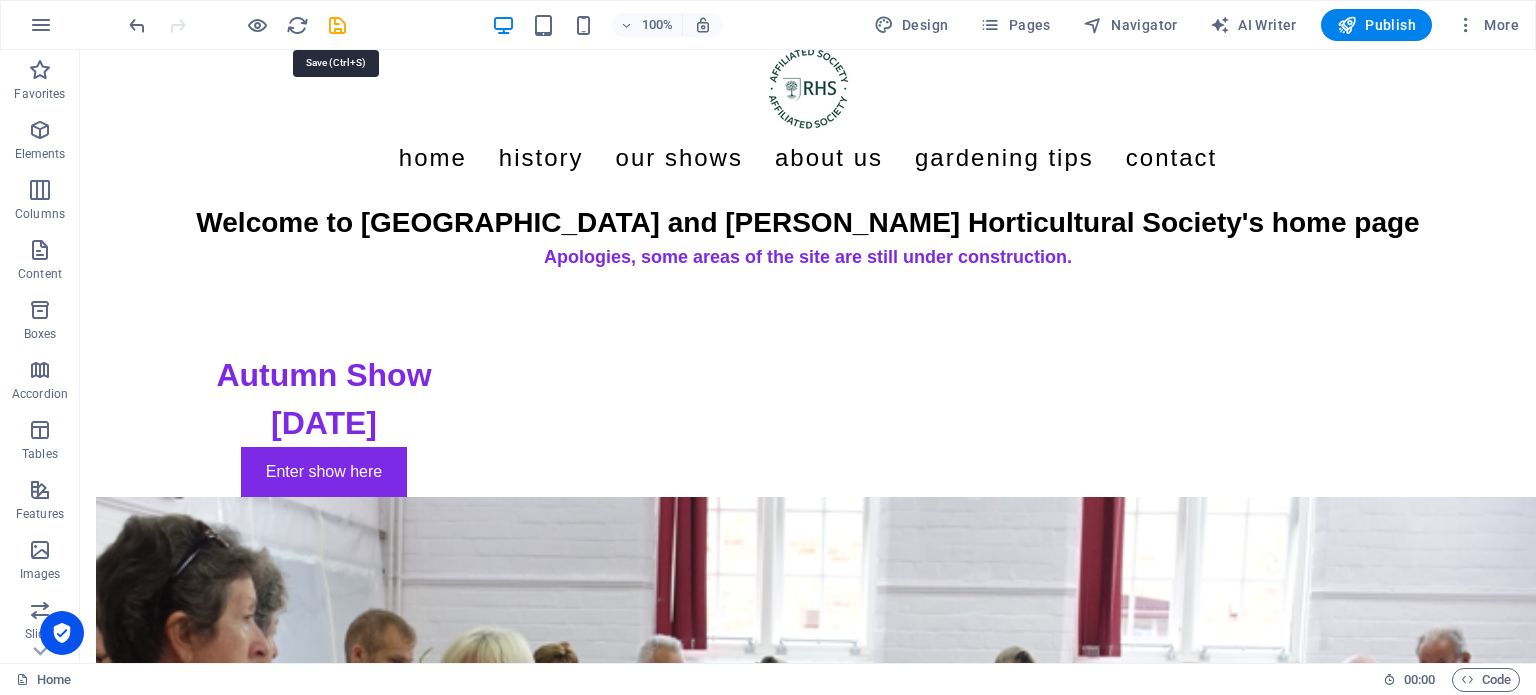 click at bounding box center [337, 25] 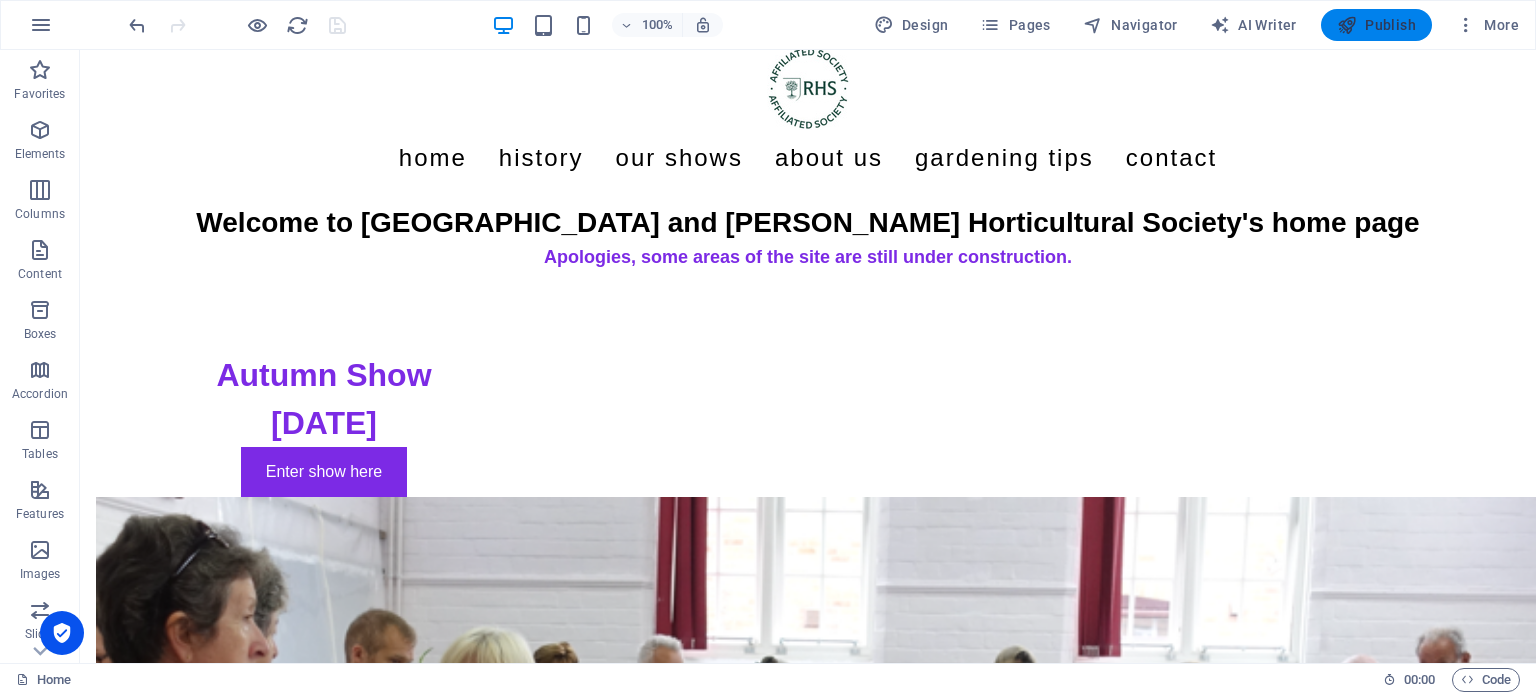click on "Publish" at bounding box center [1376, 25] 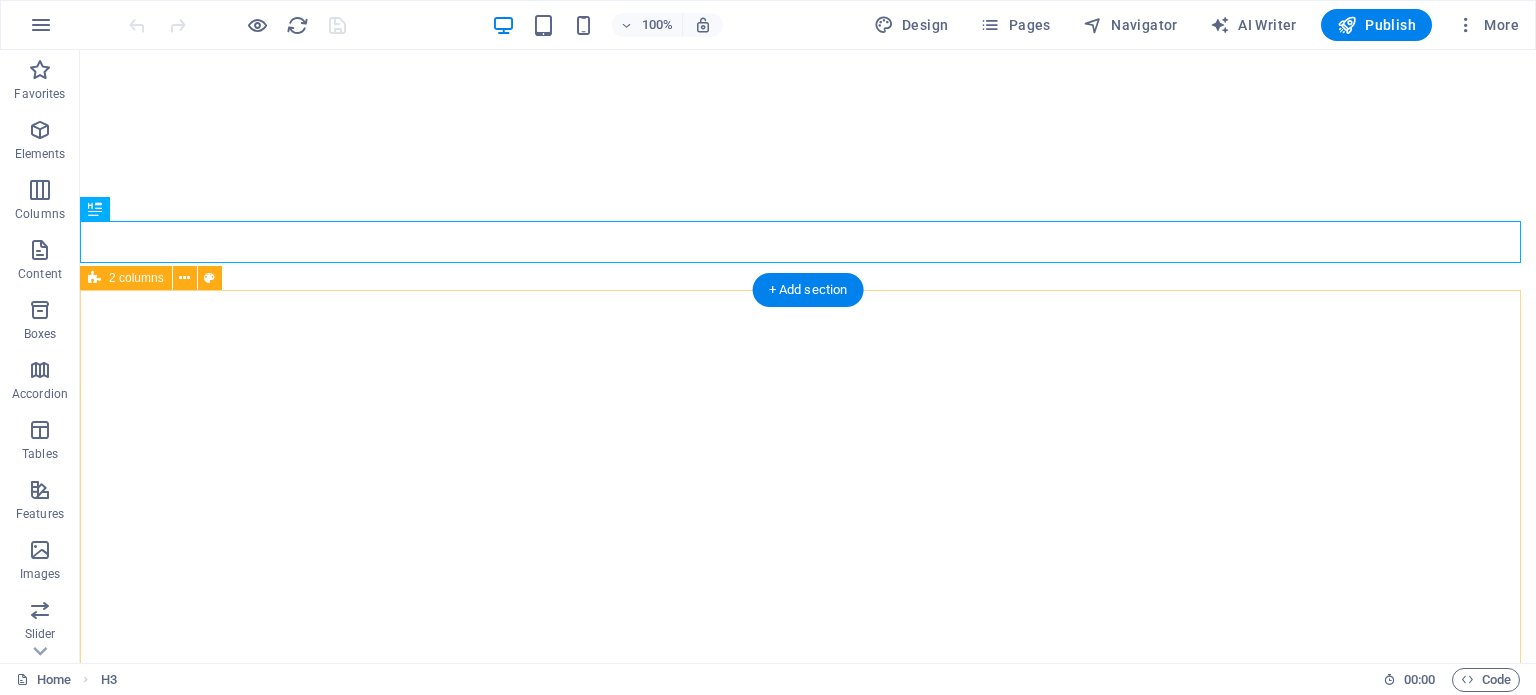 scroll, scrollTop: 0, scrollLeft: 0, axis: both 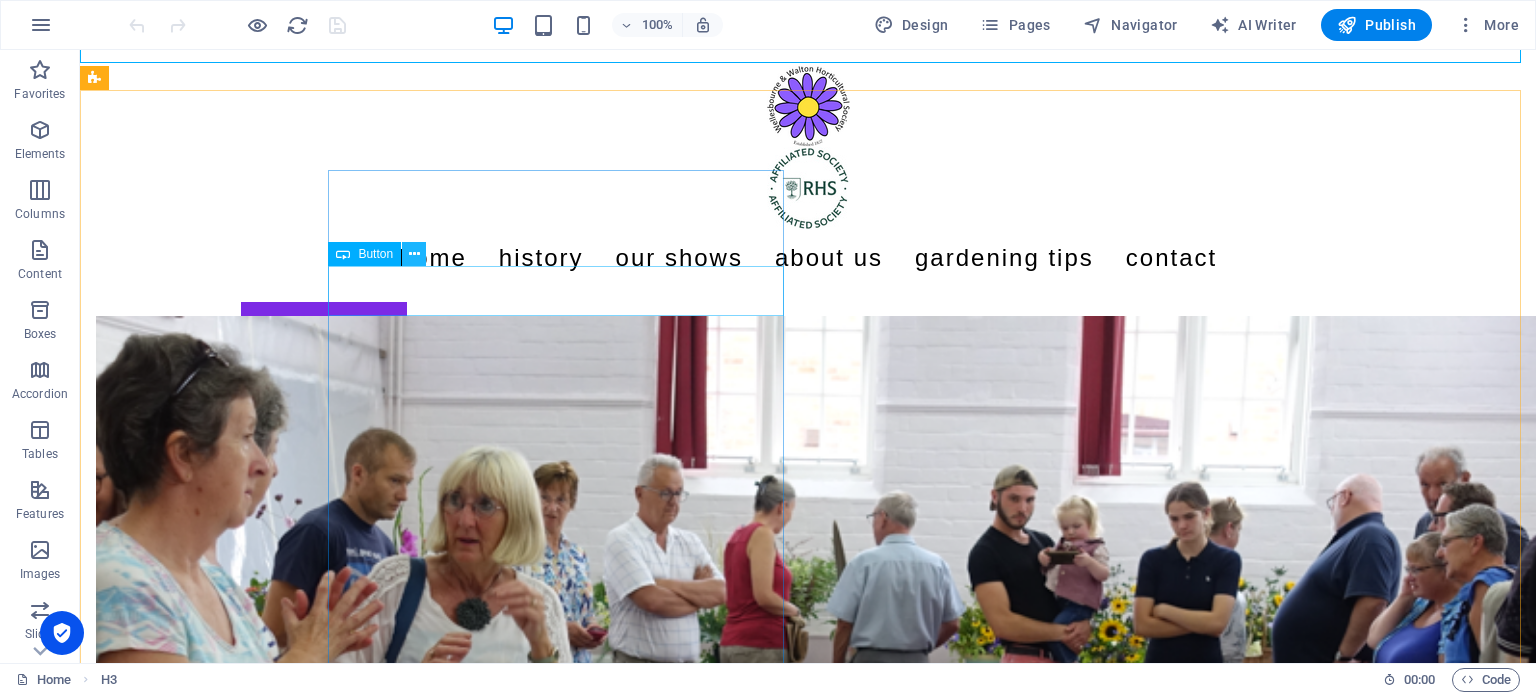 click at bounding box center (414, 254) 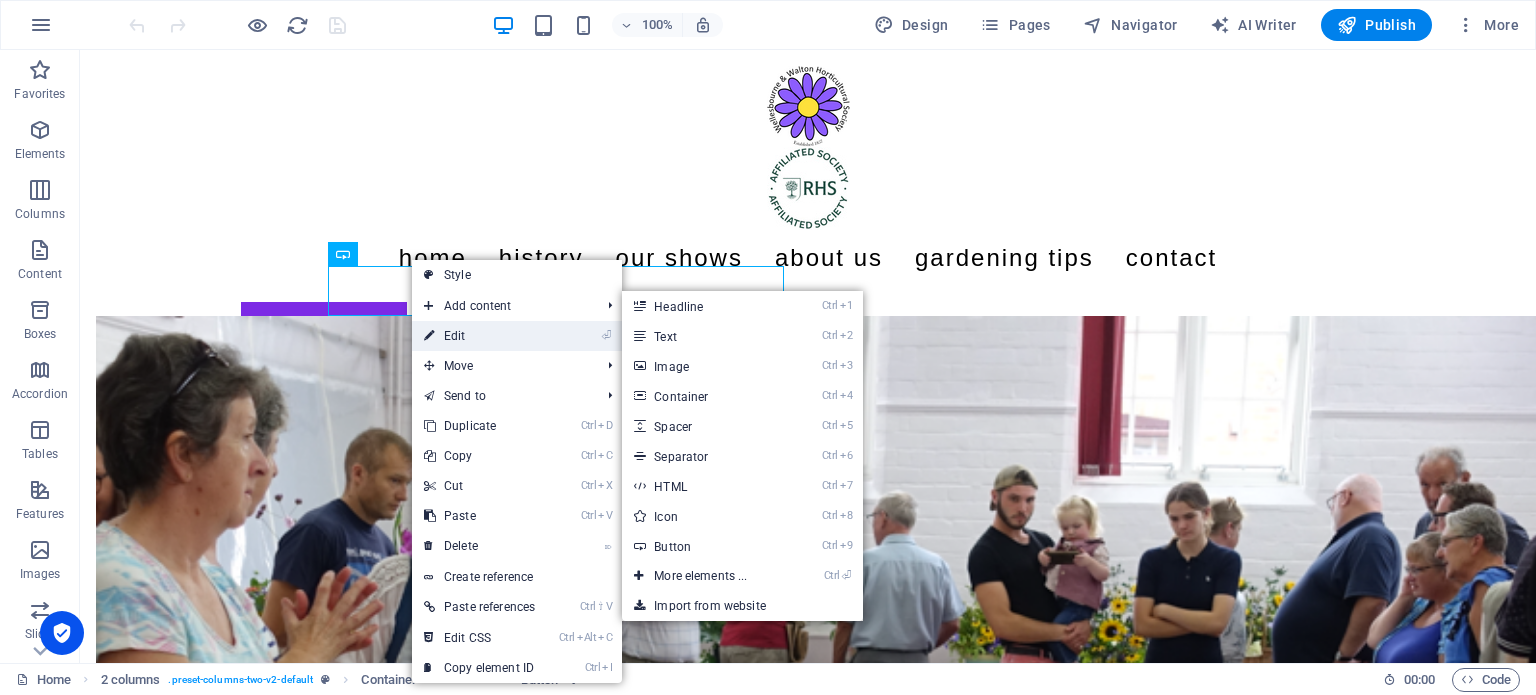 click on "⏎  Edit" at bounding box center (479, 336) 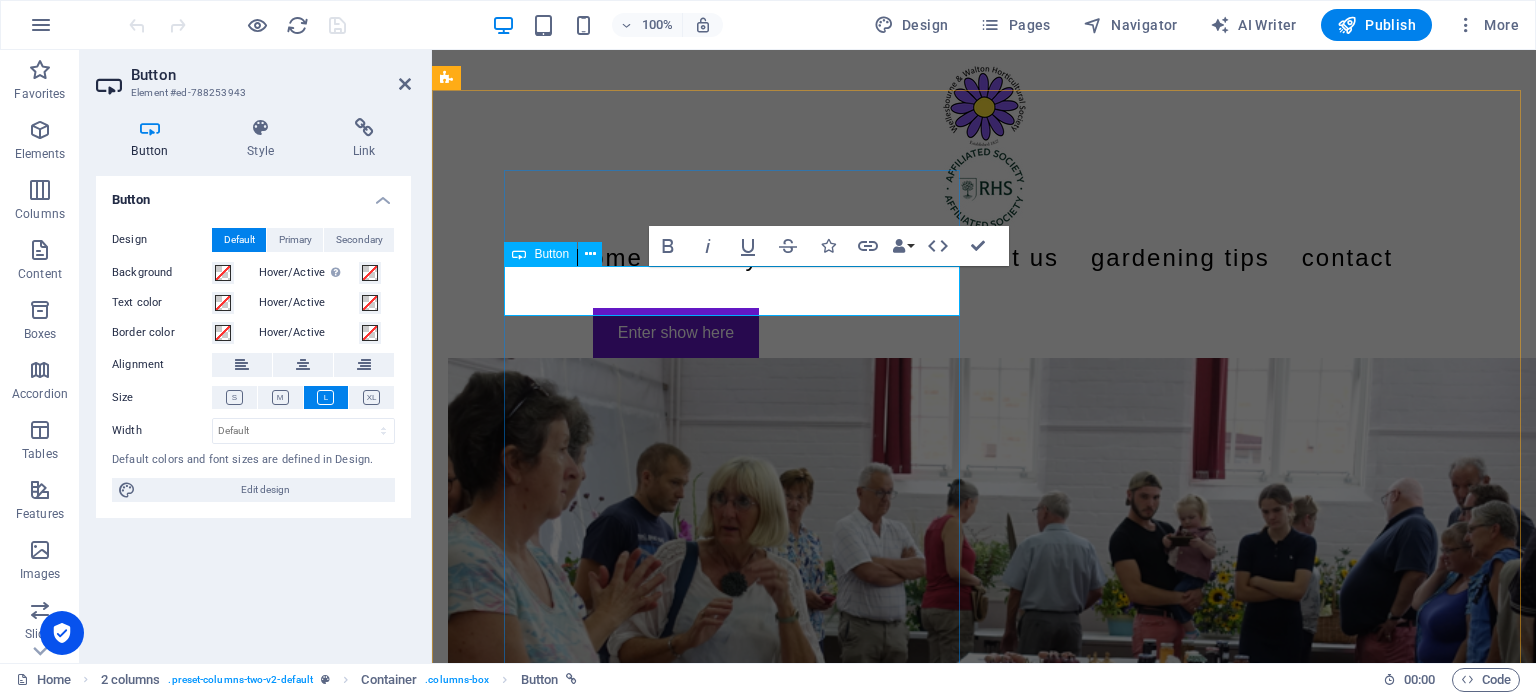 click on "Enter show here" at bounding box center (676, 333) 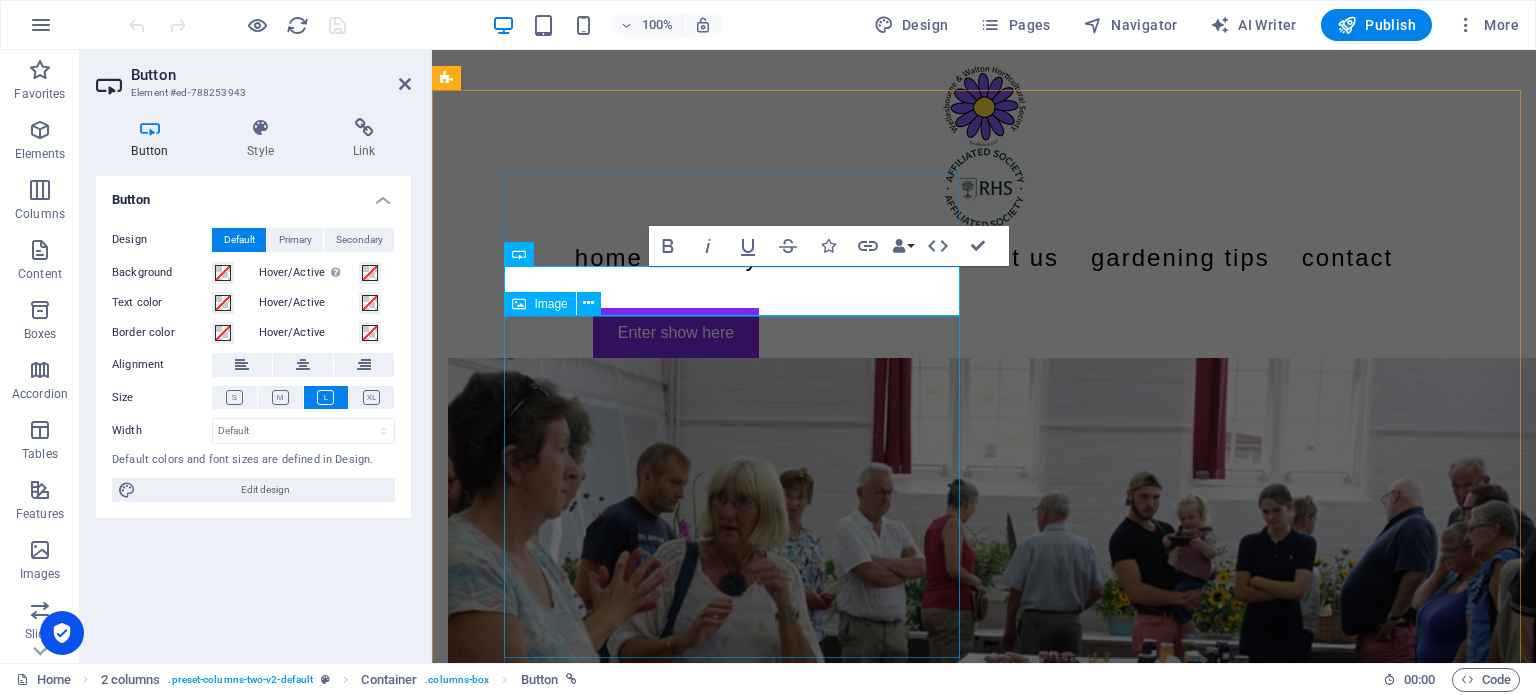 type 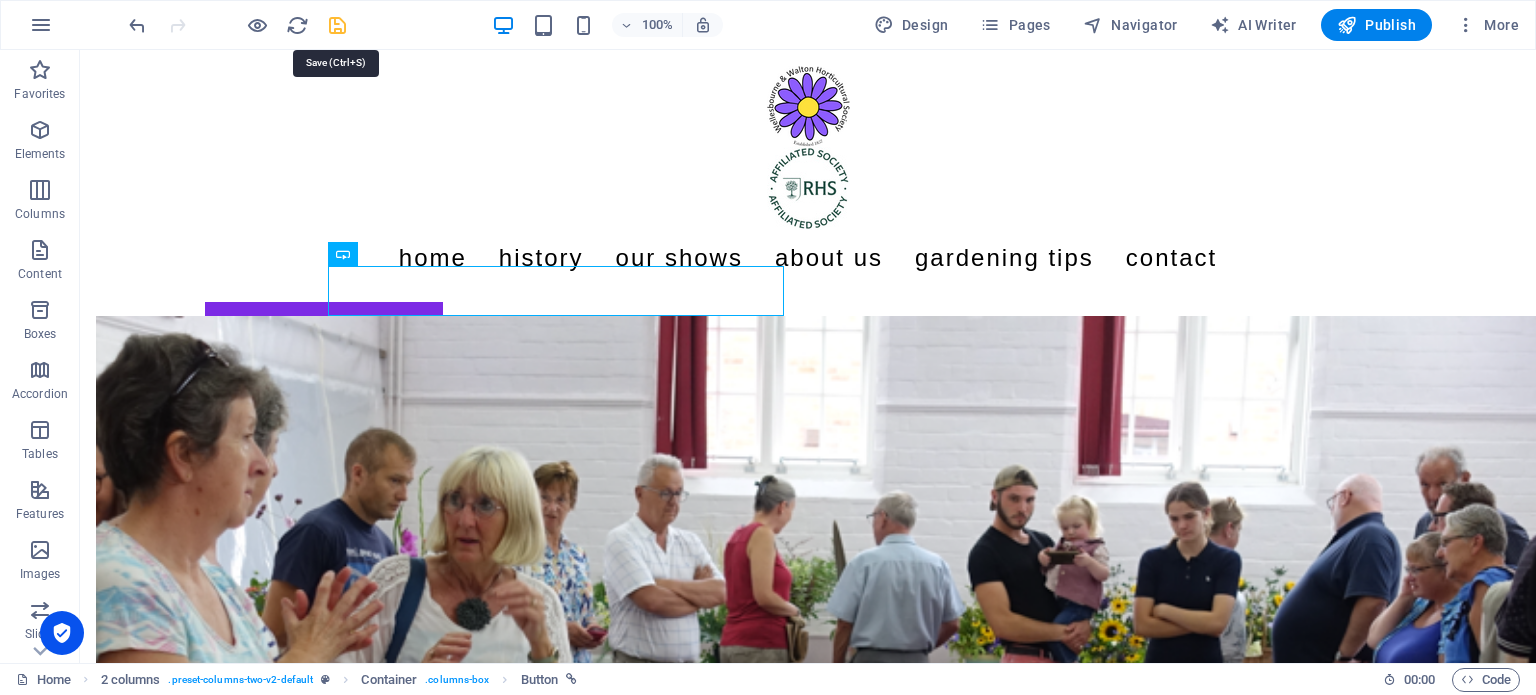 click at bounding box center [337, 25] 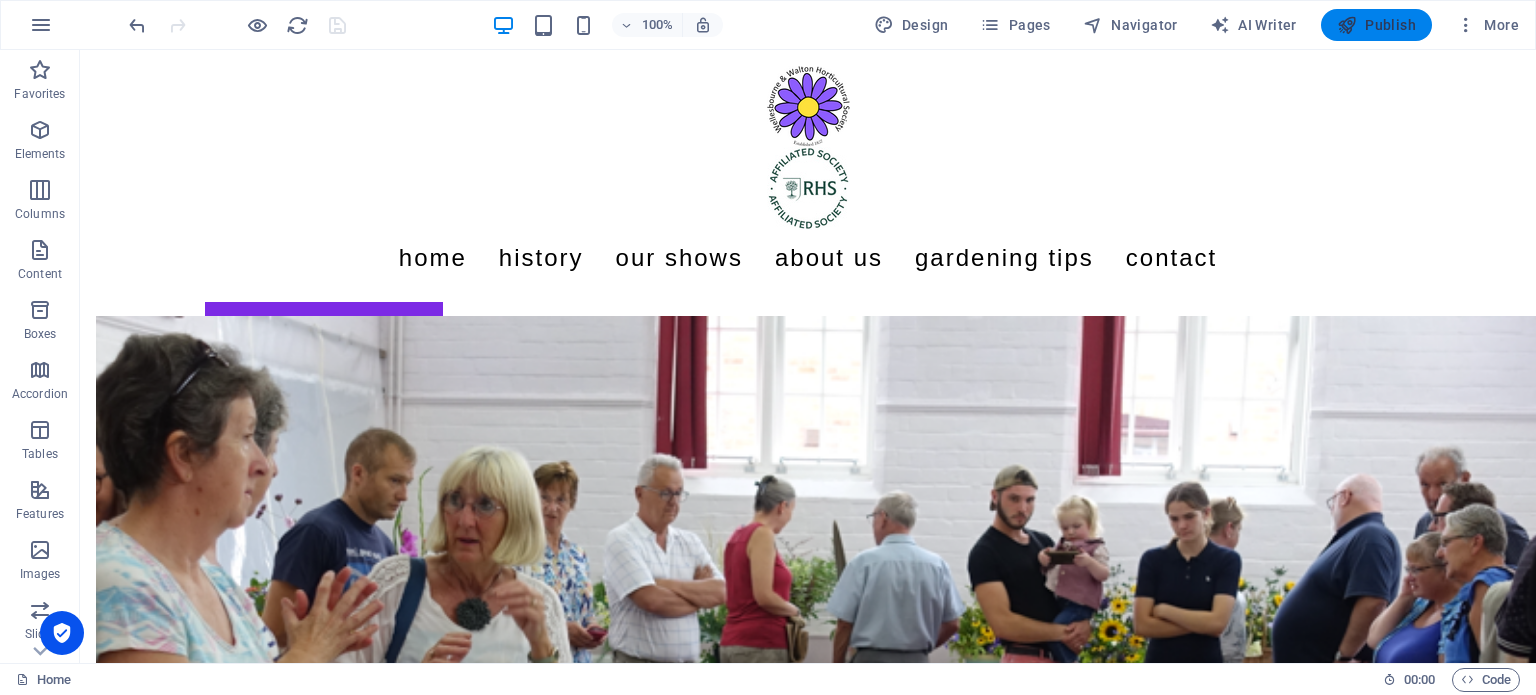 click on "Publish" at bounding box center (1376, 25) 